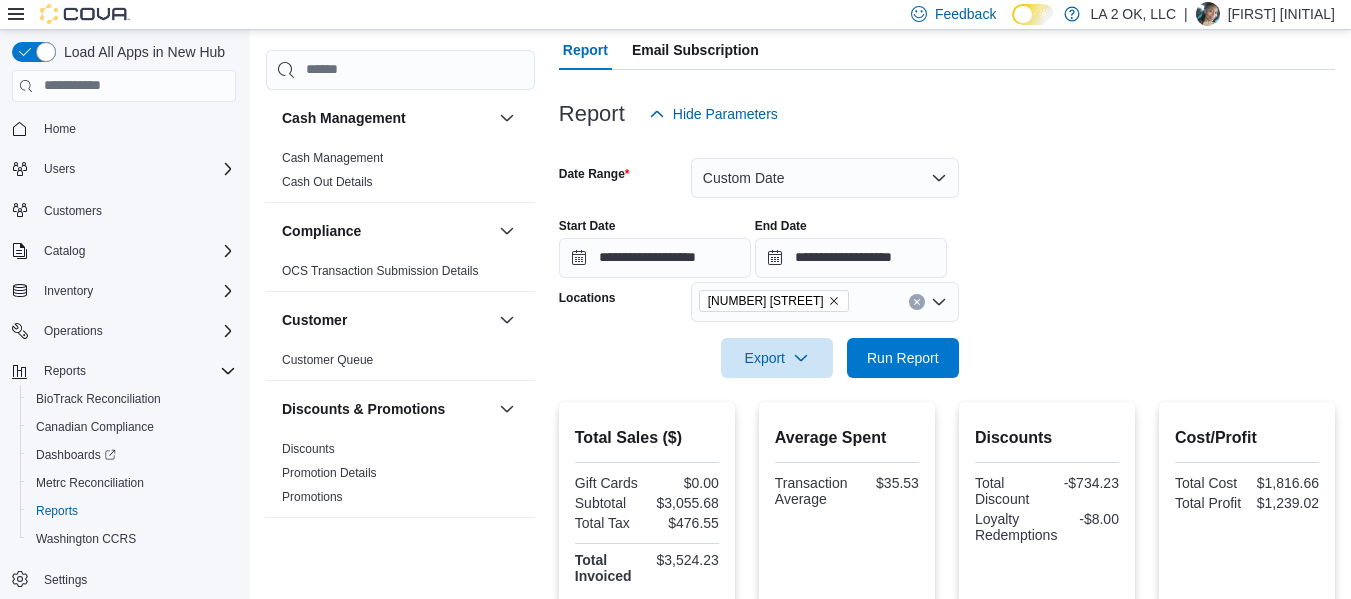scroll, scrollTop: 182, scrollLeft: 0, axis: vertical 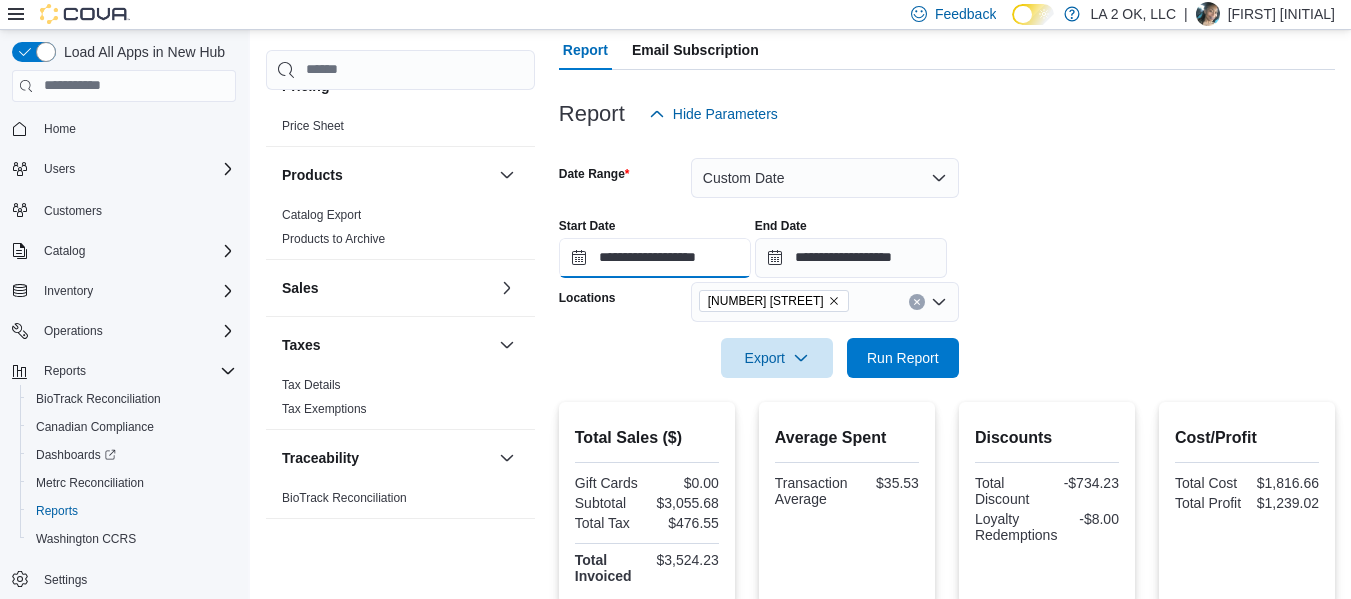 click on "**********" at bounding box center (655, 258) 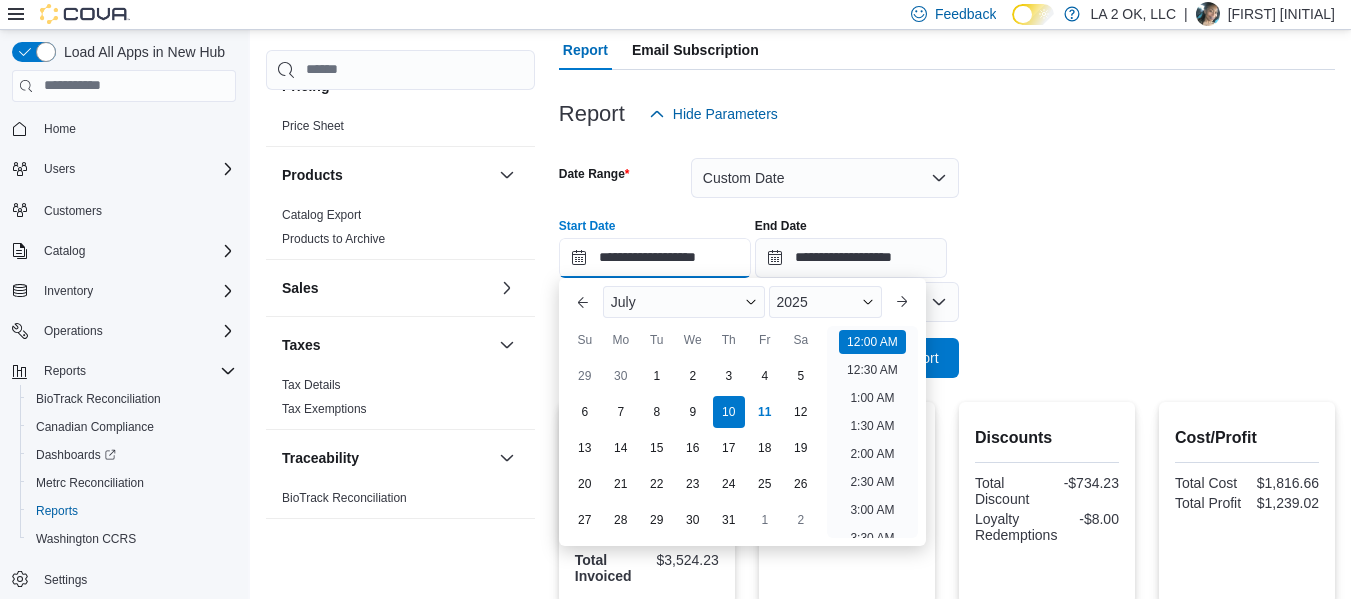 scroll, scrollTop: 62, scrollLeft: 0, axis: vertical 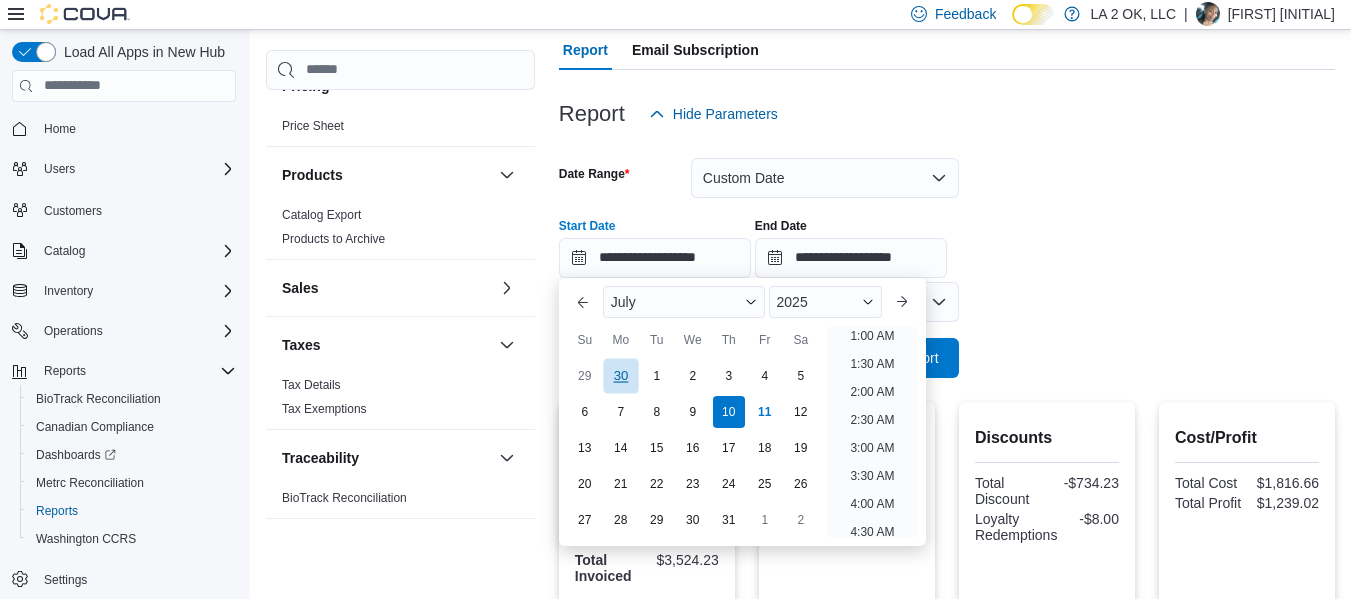 click on "30" at bounding box center [620, 375] 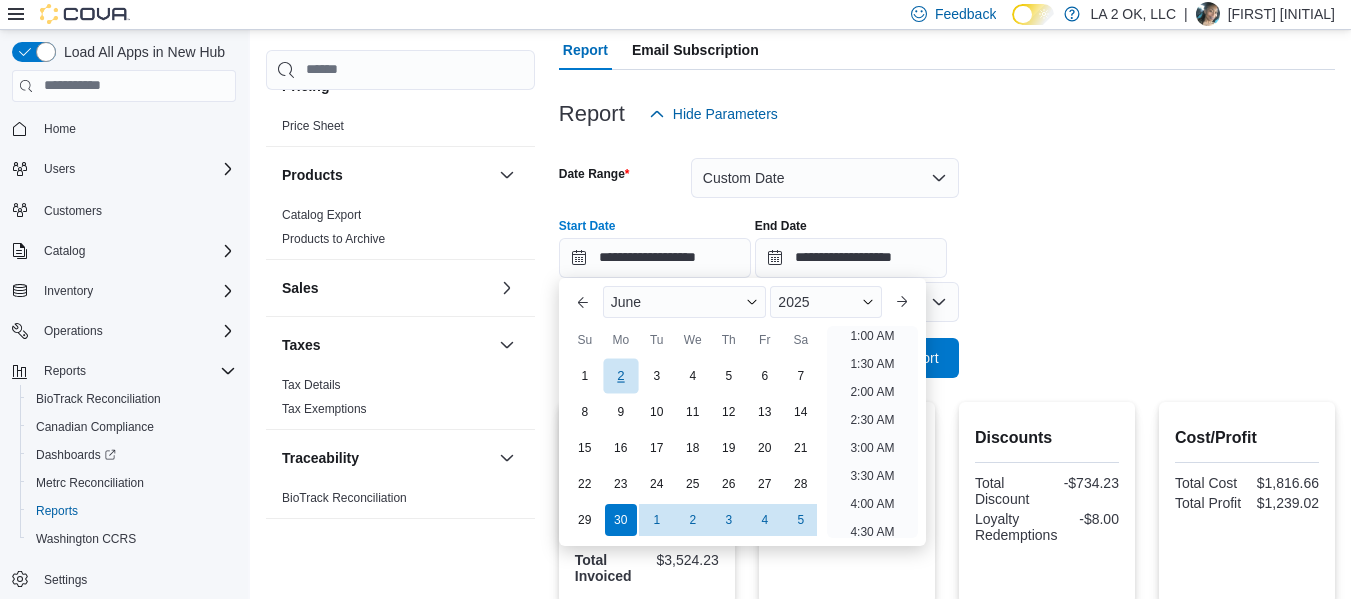 scroll, scrollTop: 4, scrollLeft: 0, axis: vertical 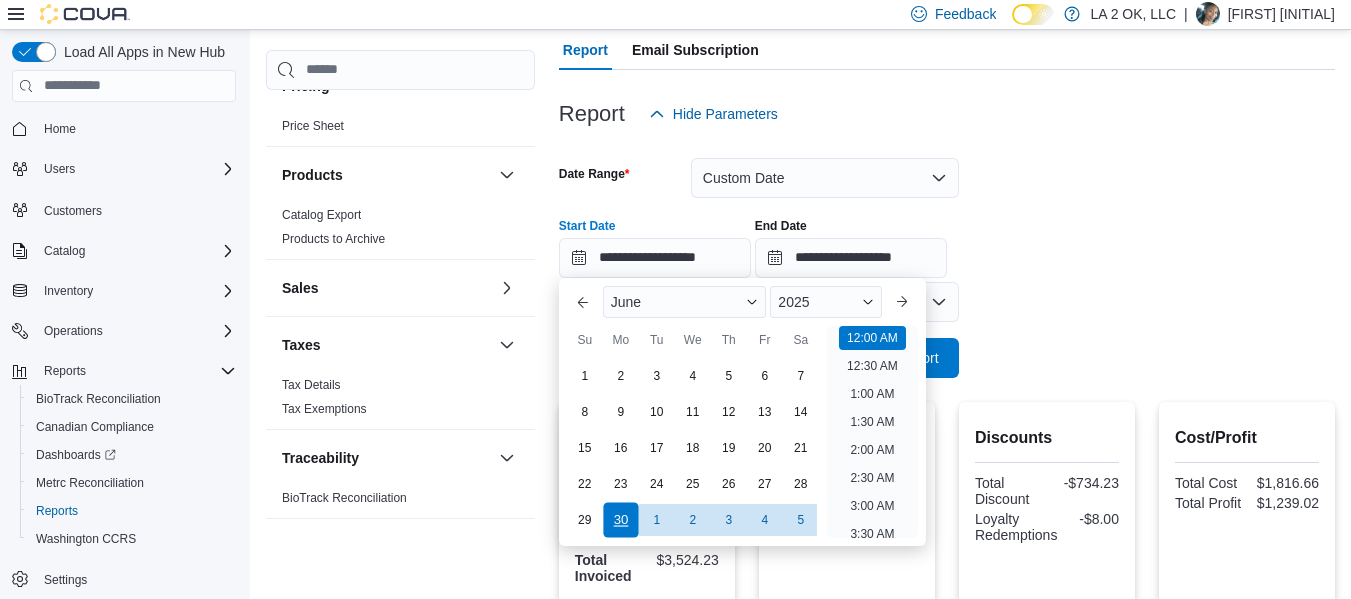 click on "30" at bounding box center (620, 519) 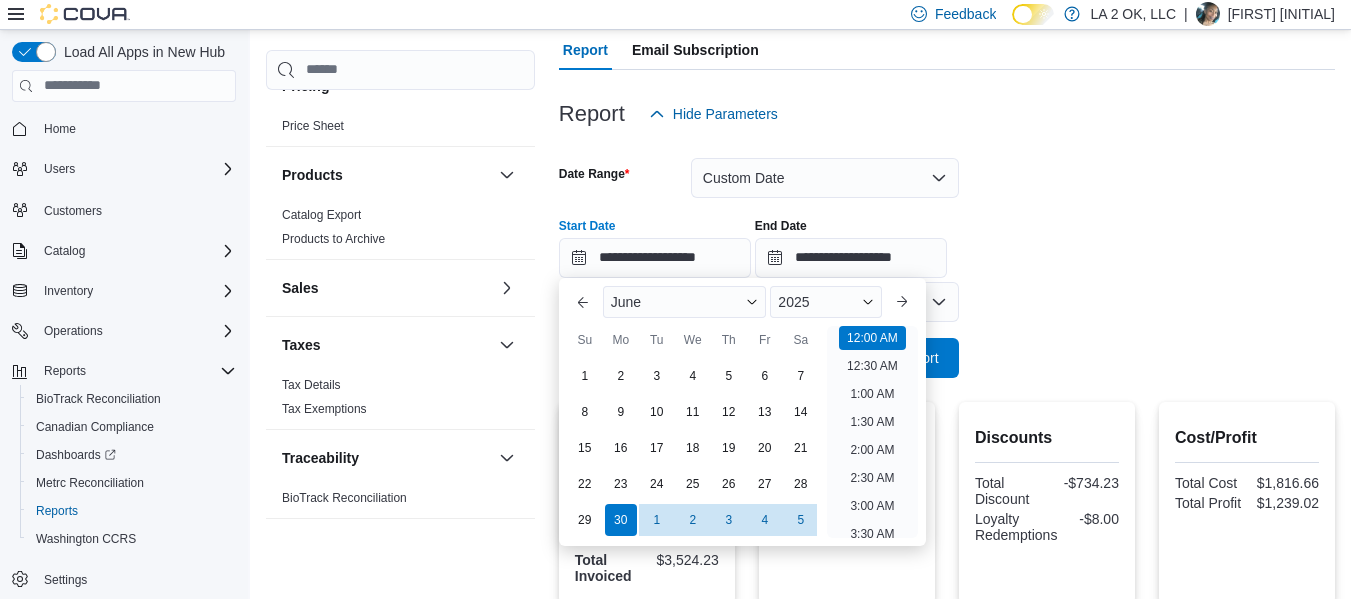 click on "**********" at bounding box center (947, 256) 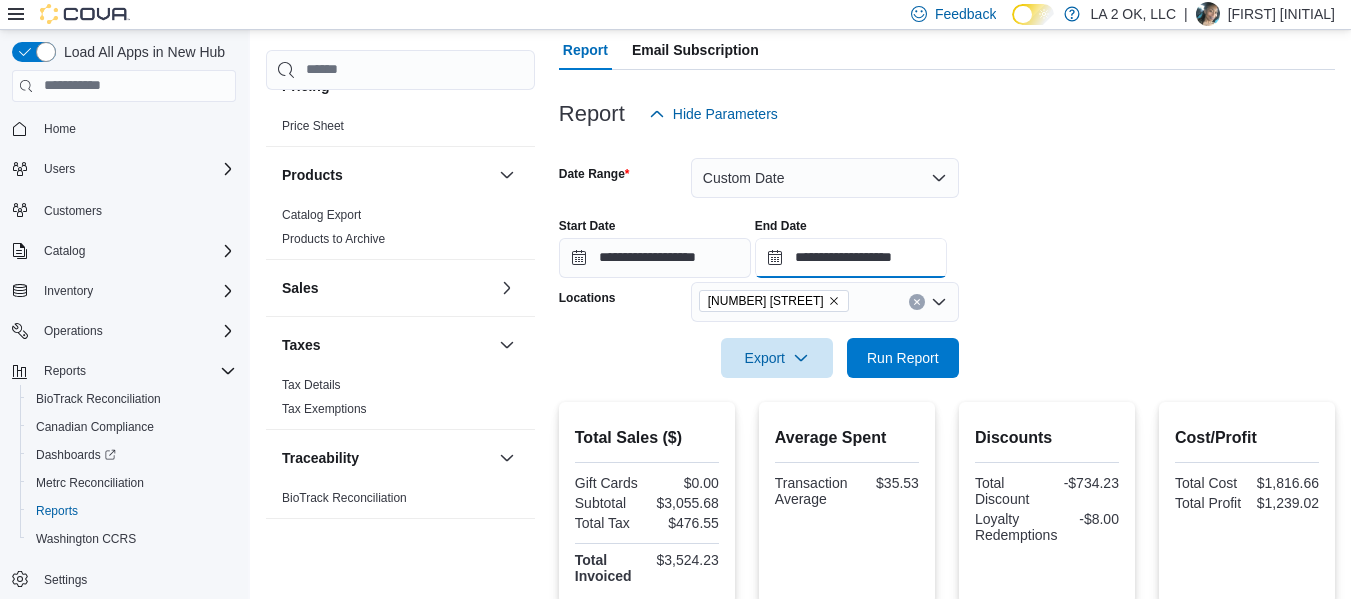 click on "**********" at bounding box center (851, 258) 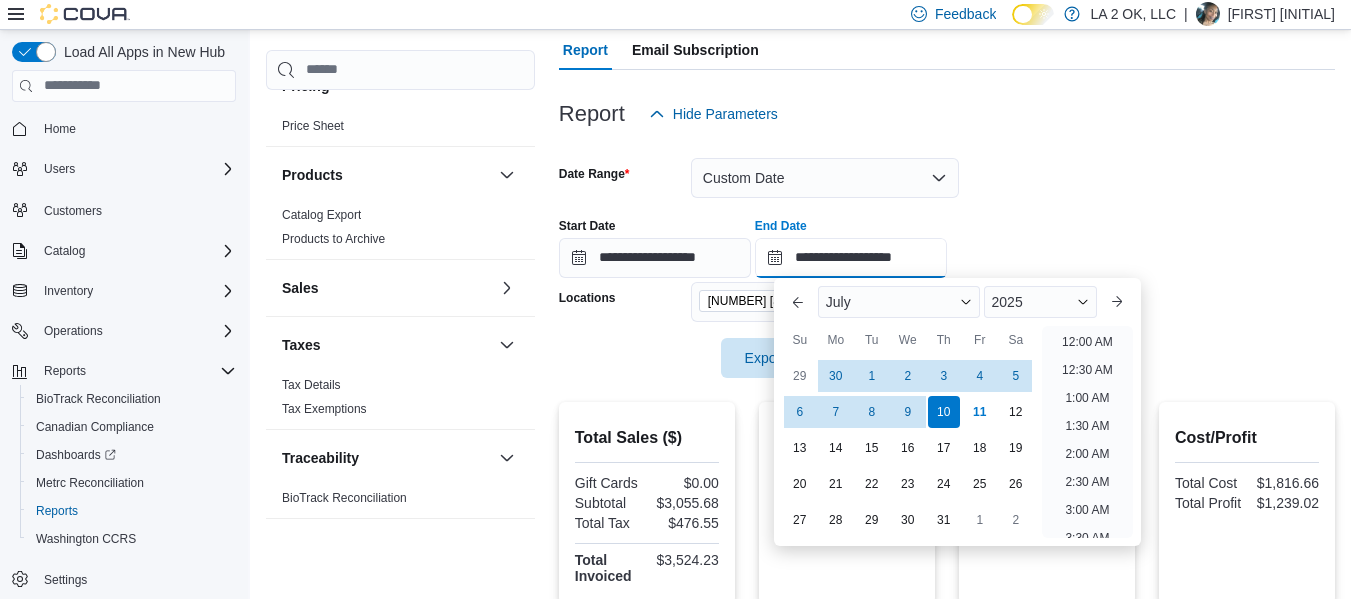 scroll, scrollTop: 1136, scrollLeft: 0, axis: vertical 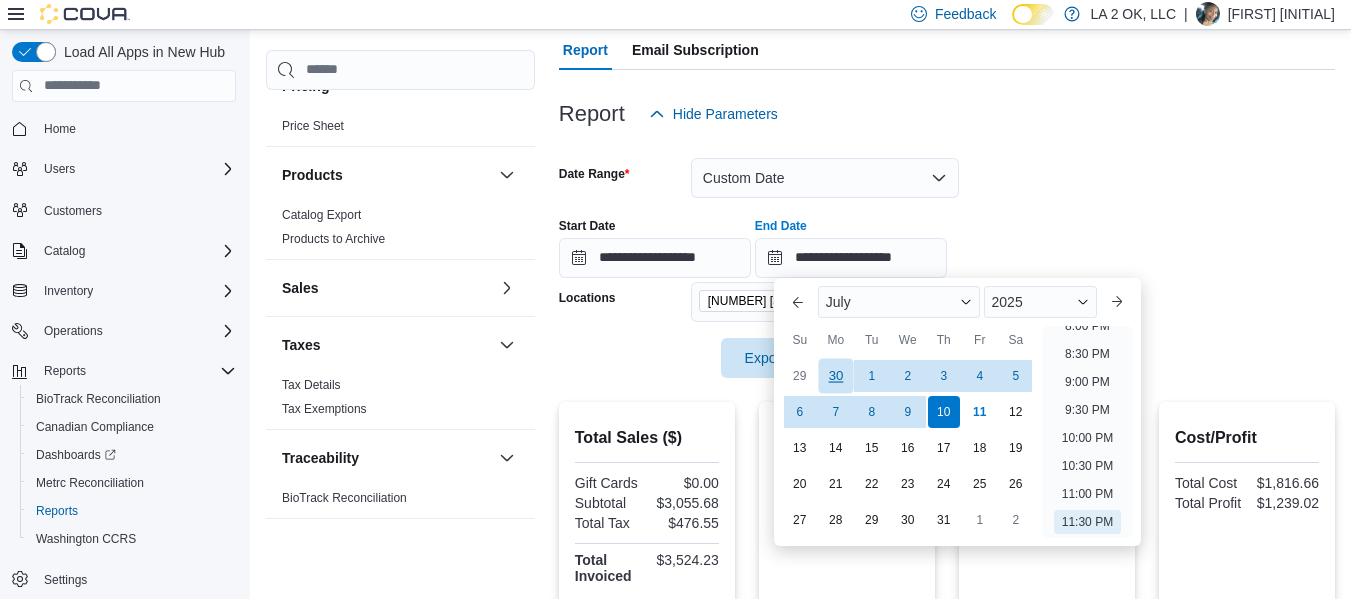 click on "30" at bounding box center (835, 375) 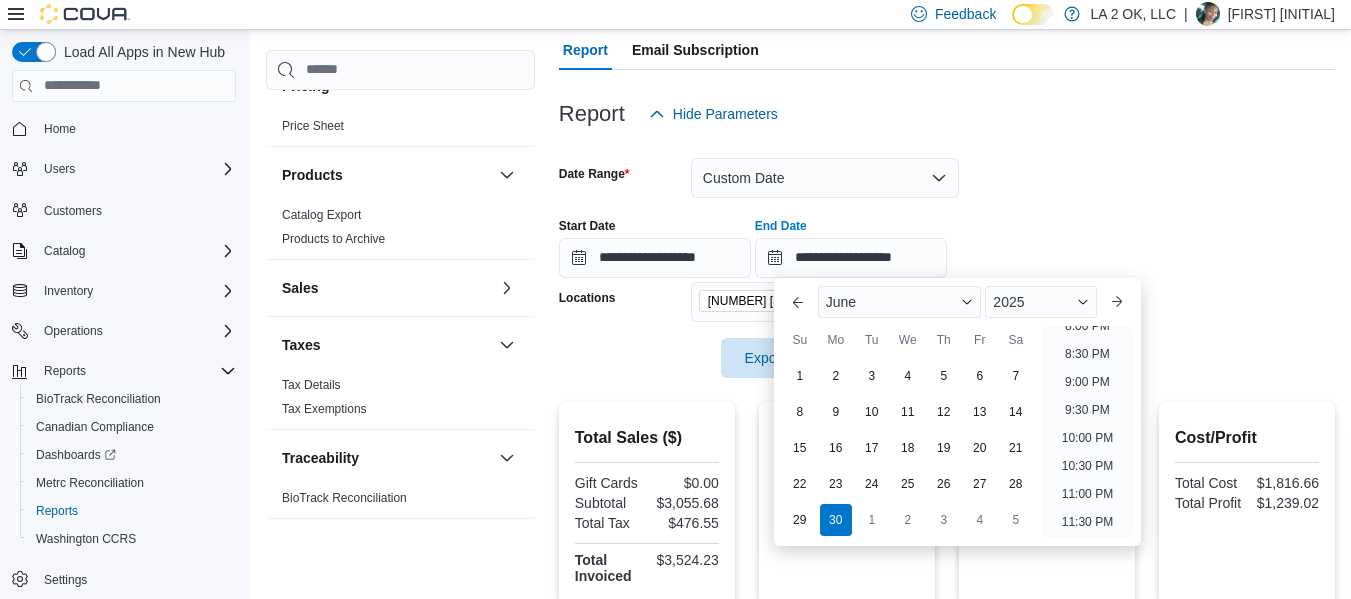 click on "**********" at bounding box center (947, 240) 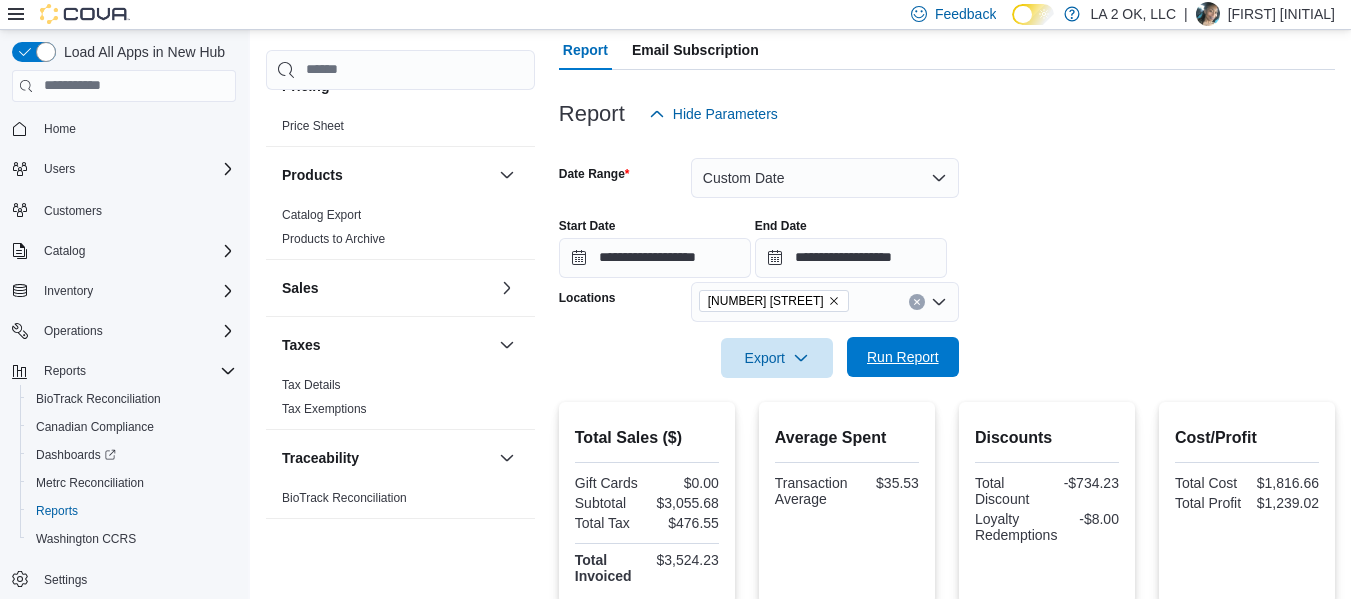 click on "Run Report" at bounding box center (903, 357) 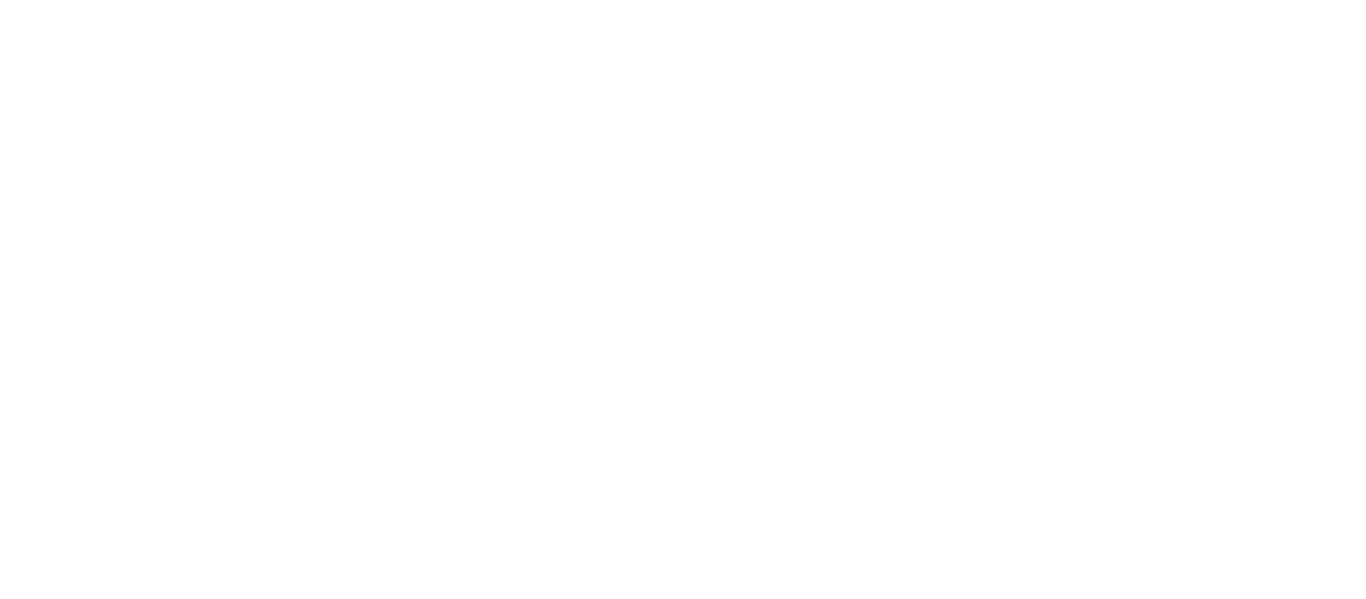 scroll, scrollTop: 0, scrollLeft: 0, axis: both 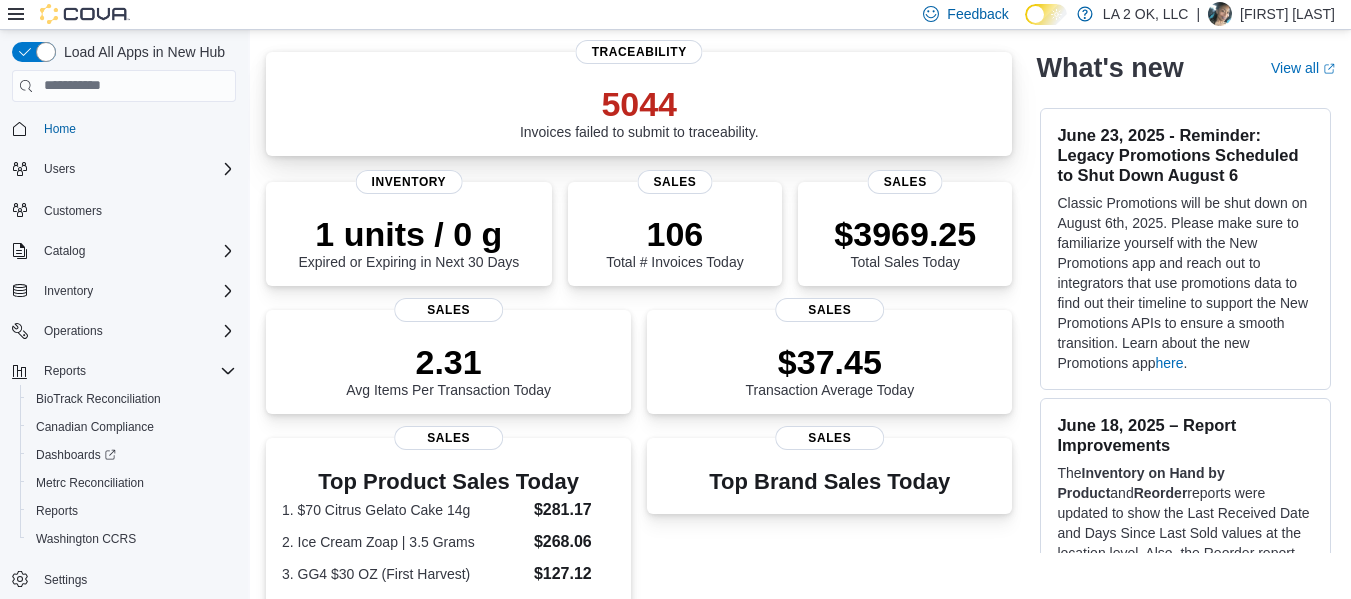 click on "5044" at bounding box center (639, 104) 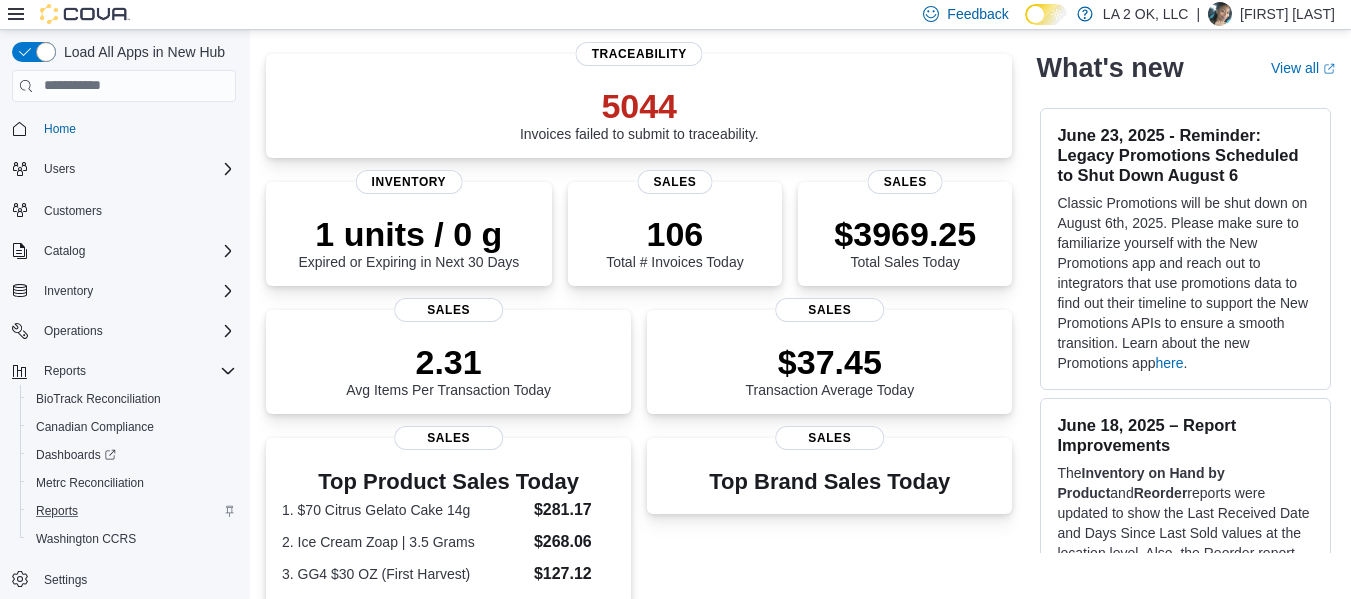 click on "Reports" at bounding box center (132, 511) 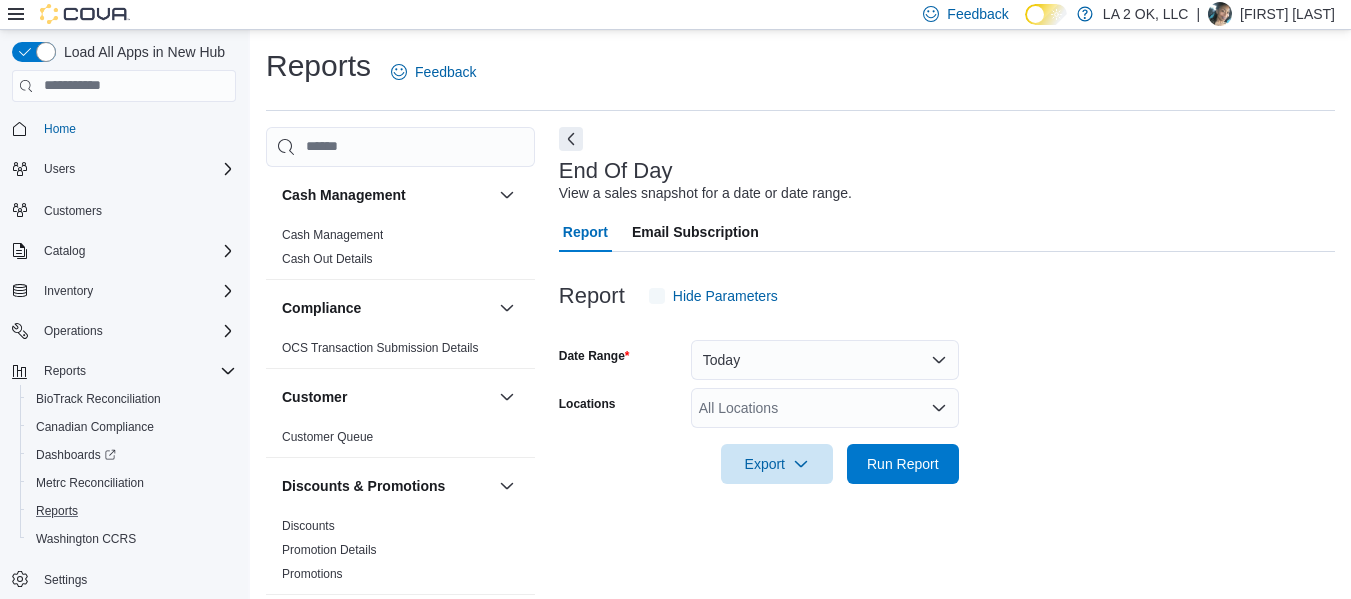 scroll, scrollTop: 33, scrollLeft: 0, axis: vertical 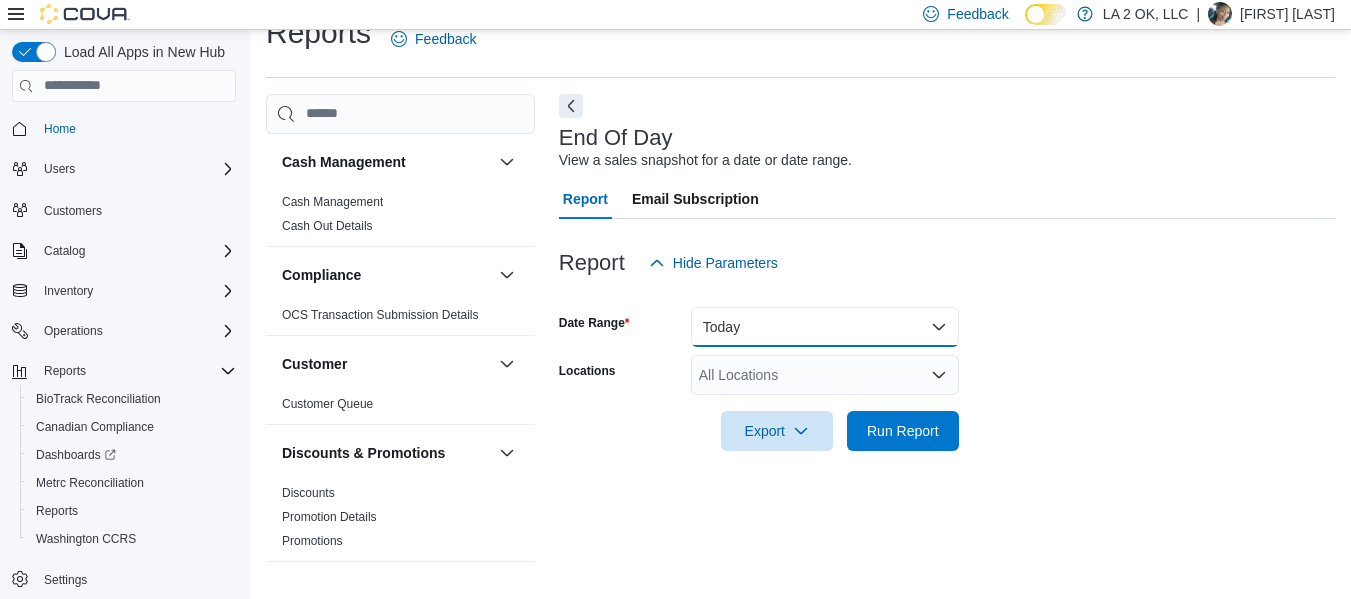 click on "Today" at bounding box center (825, 327) 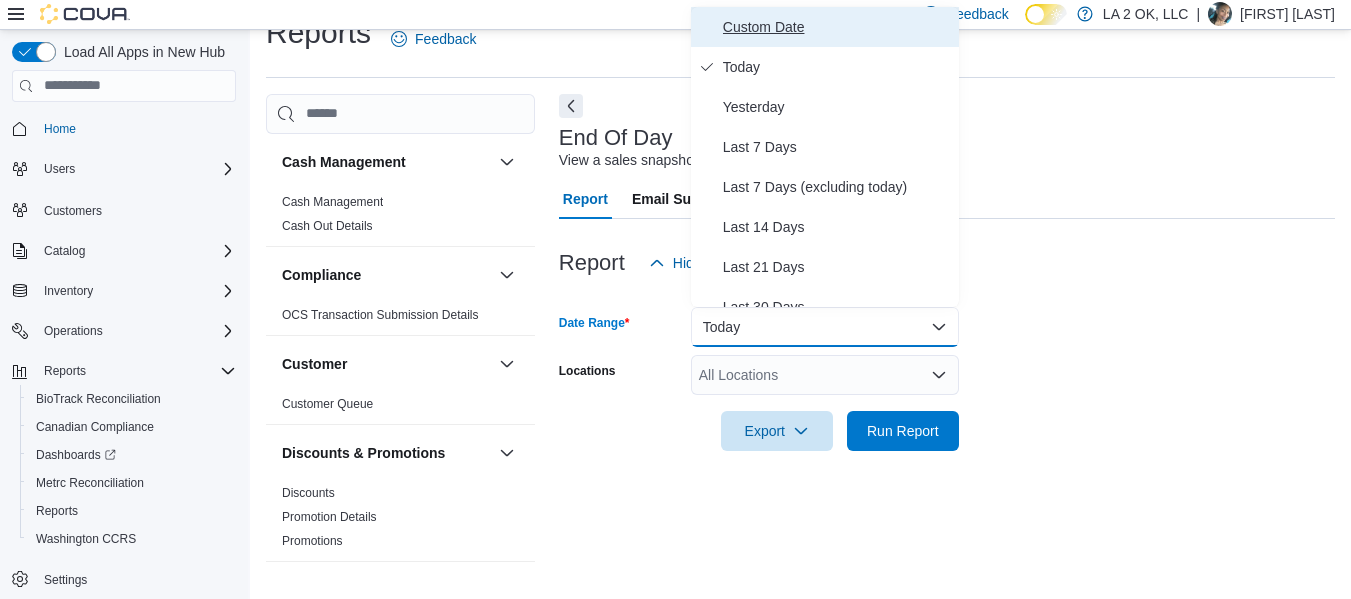 click on "Custom Date" at bounding box center (837, 27) 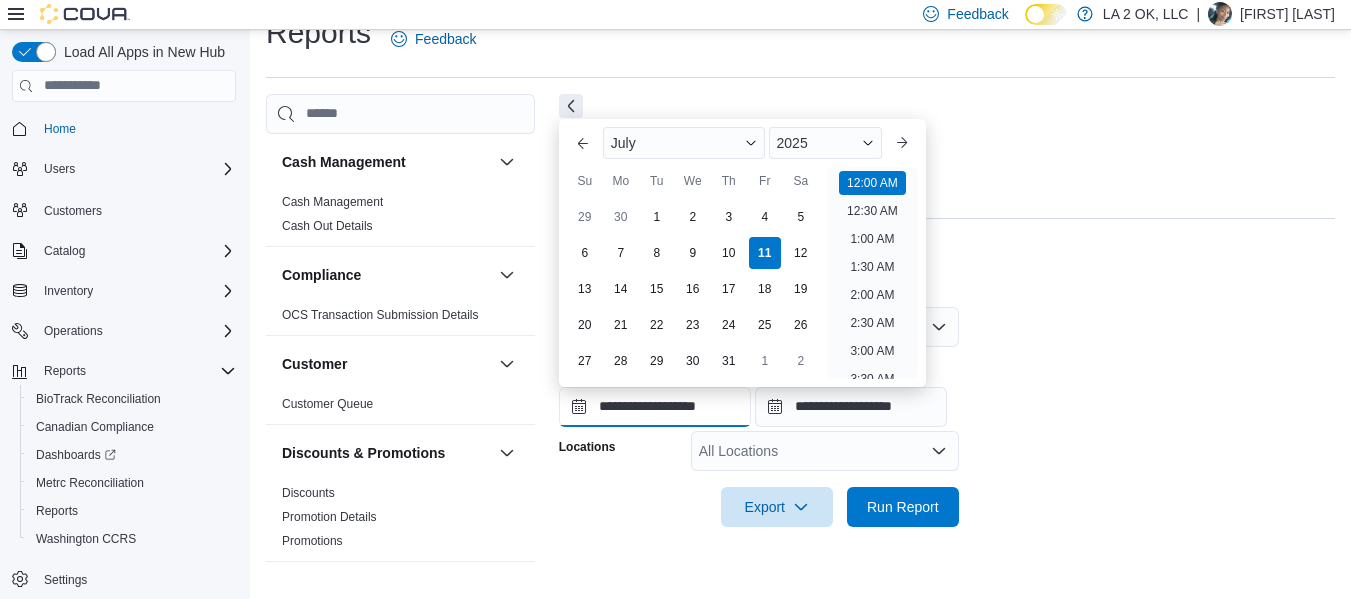 click on "**********" at bounding box center [655, 407] 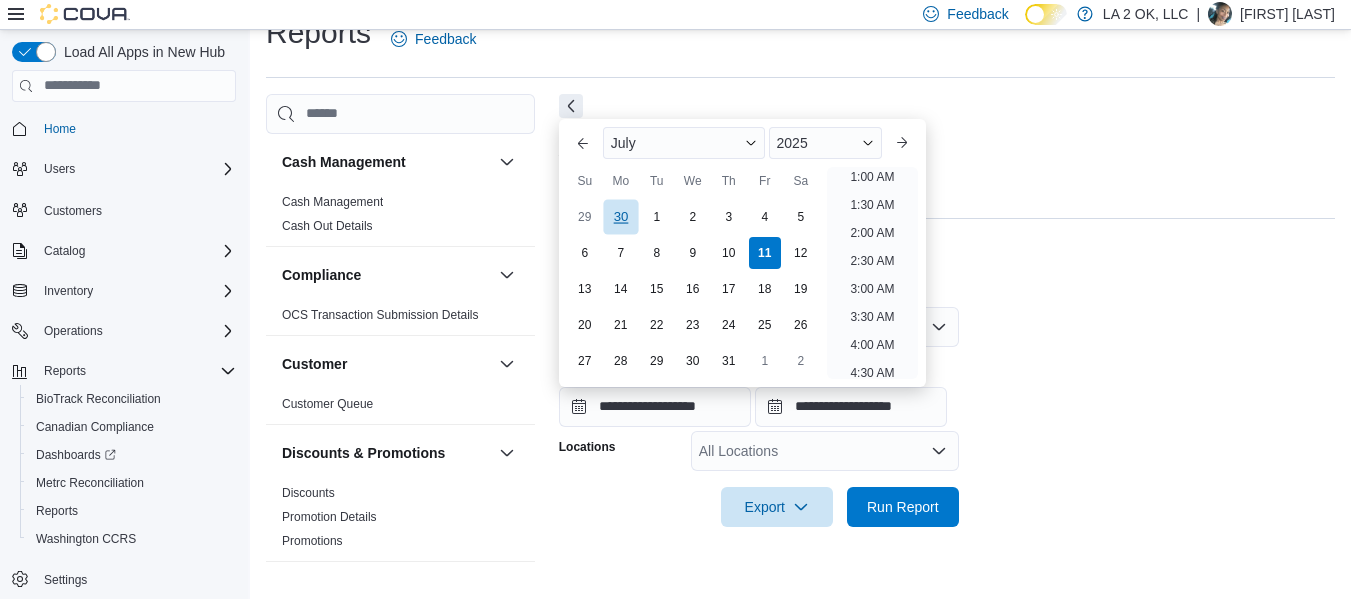 click on "30" at bounding box center (620, 216) 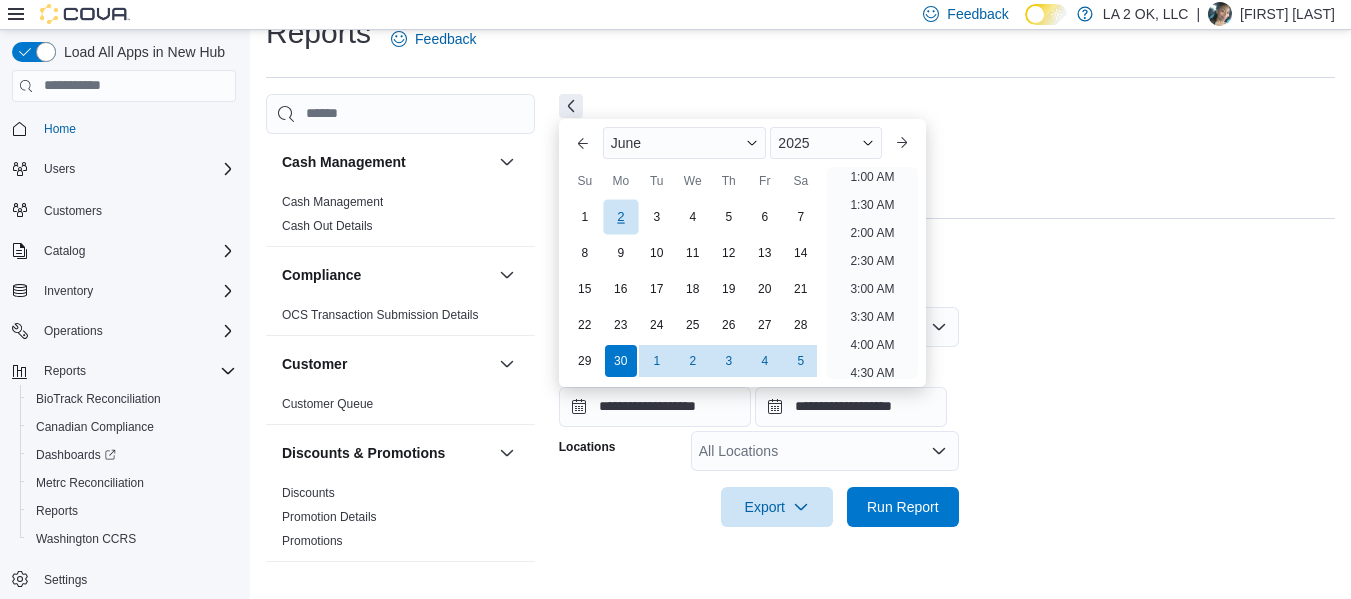scroll, scrollTop: 4, scrollLeft: 0, axis: vertical 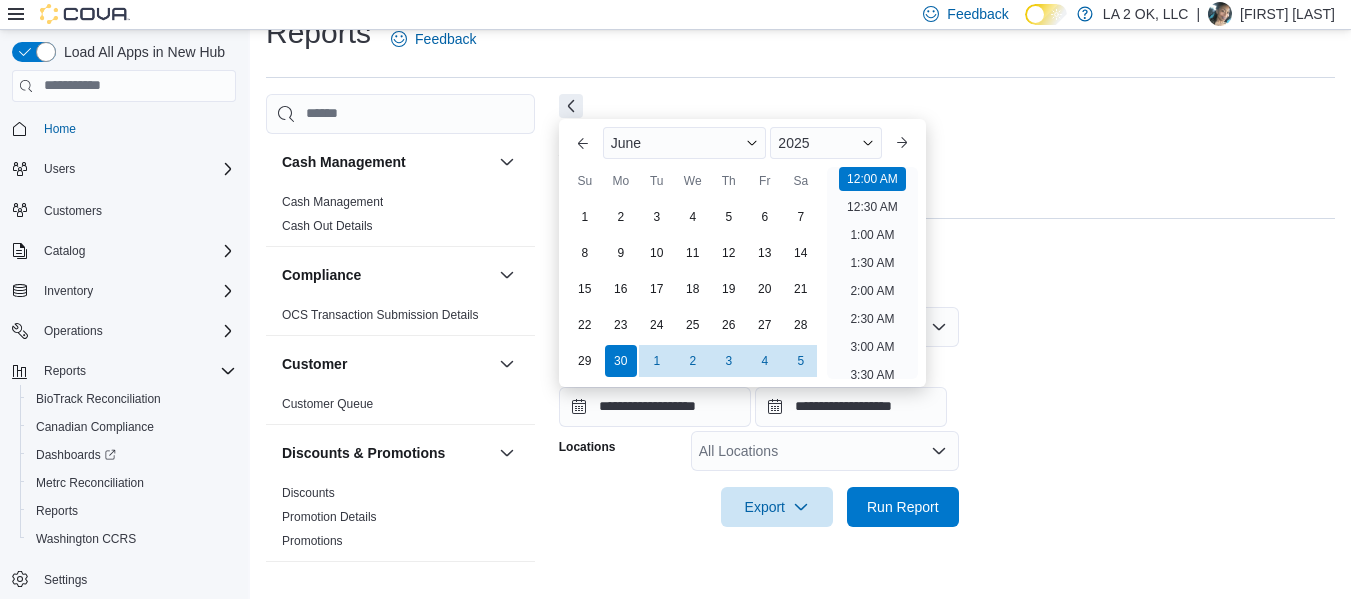 click on "**********" at bounding box center (947, 338) 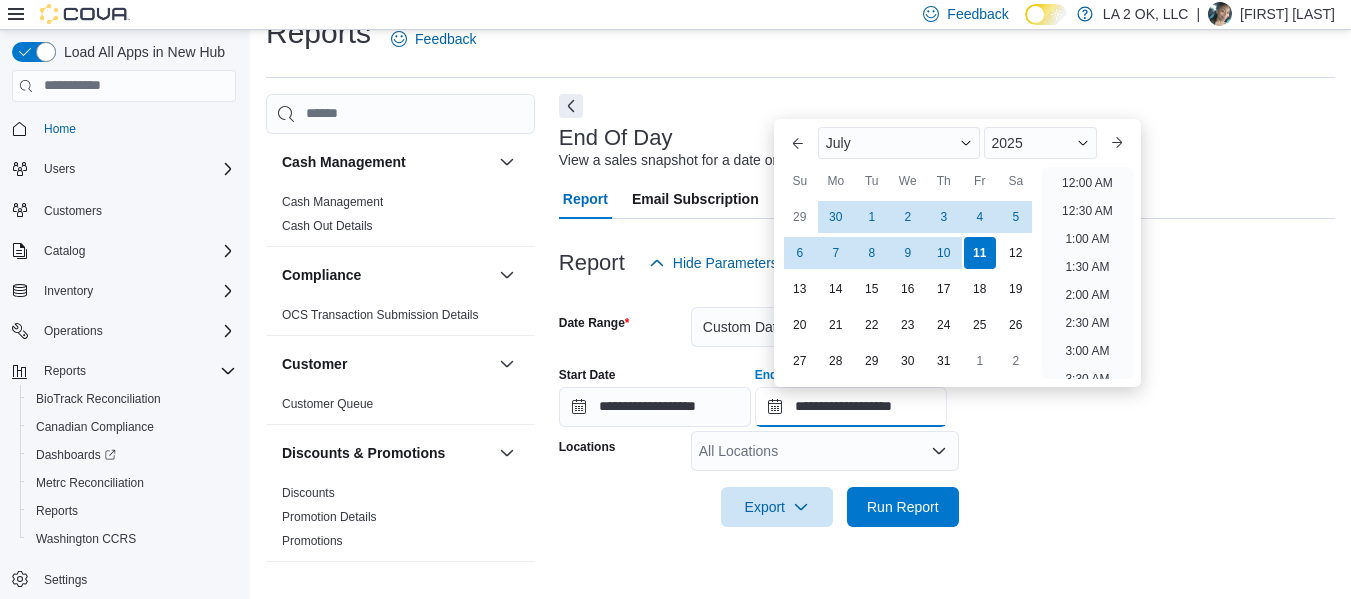click on "**********" at bounding box center (851, 407) 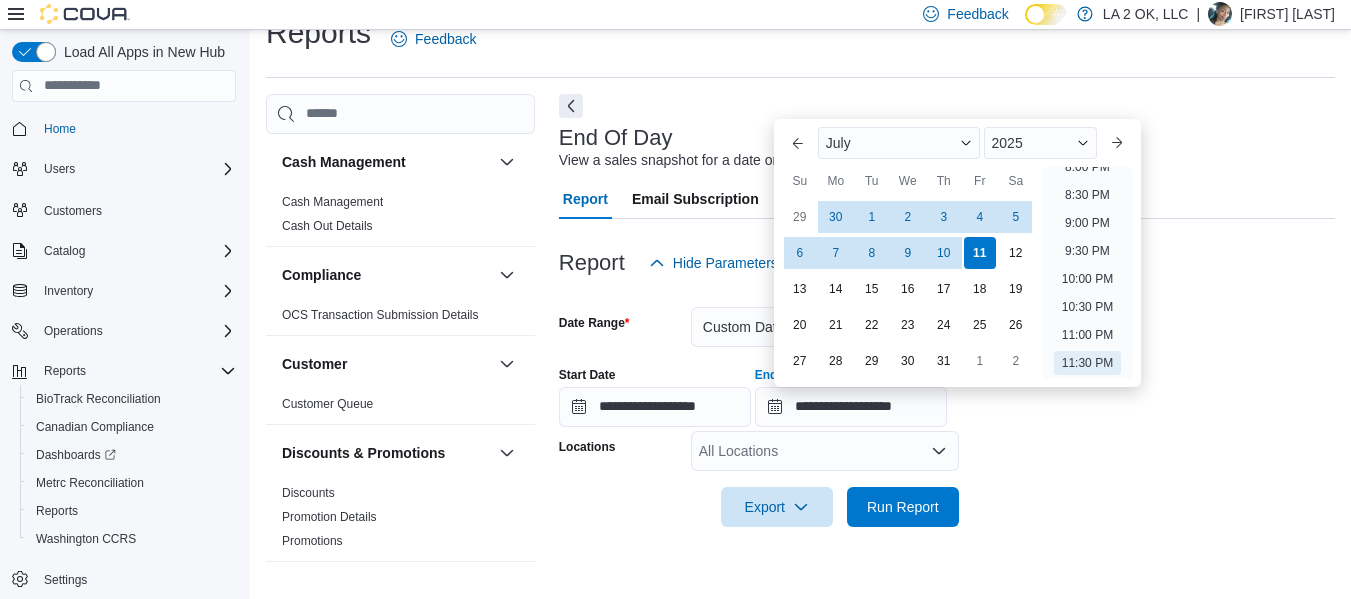 click on "Su Mo Tu We Th Fr Sa" at bounding box center [908, 181] 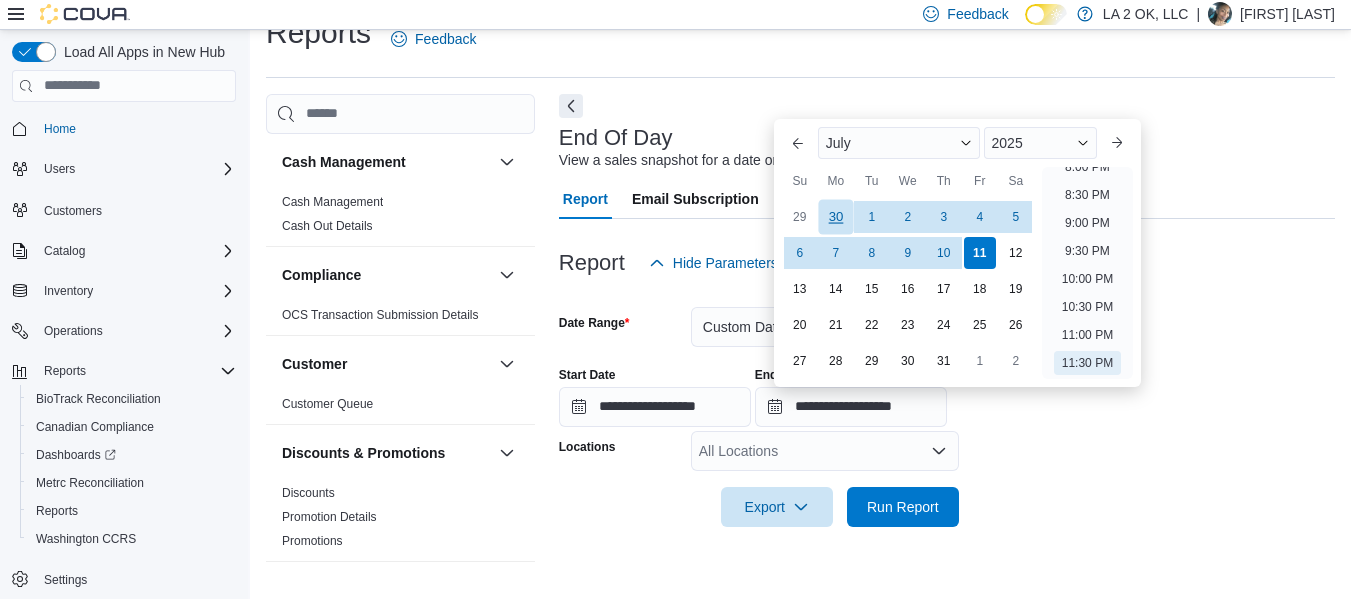 click on "30" at bounding box center [835, 216] 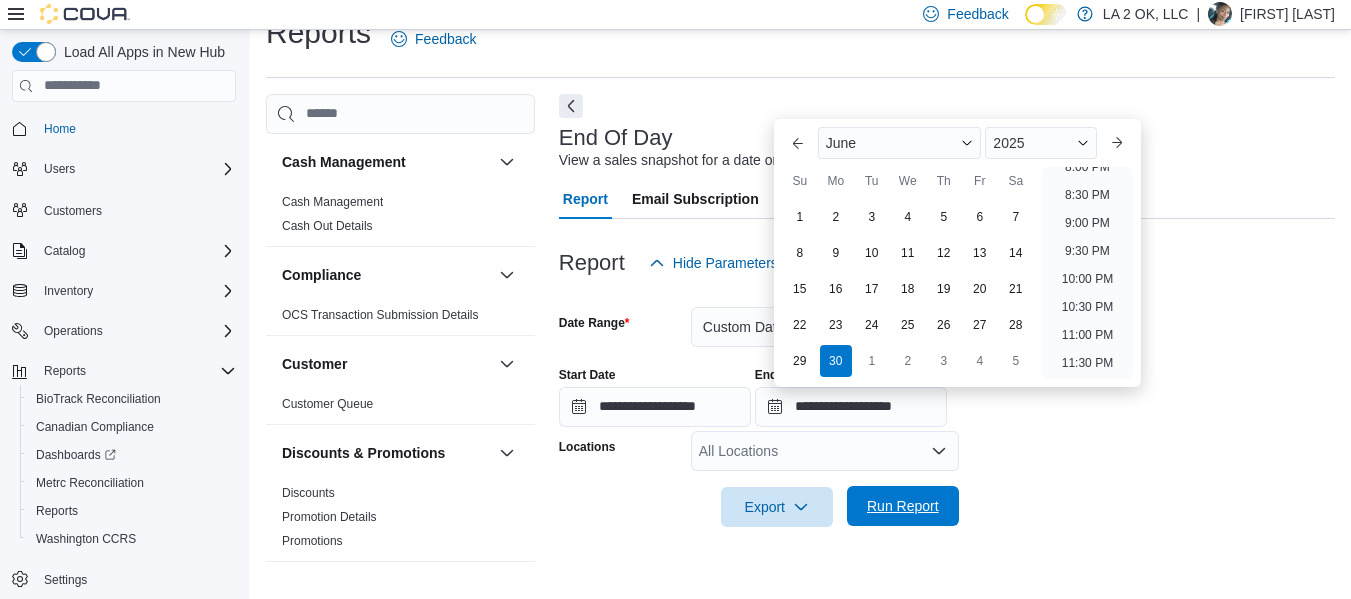 click on "Run Report" at bounding box center [903, 506] 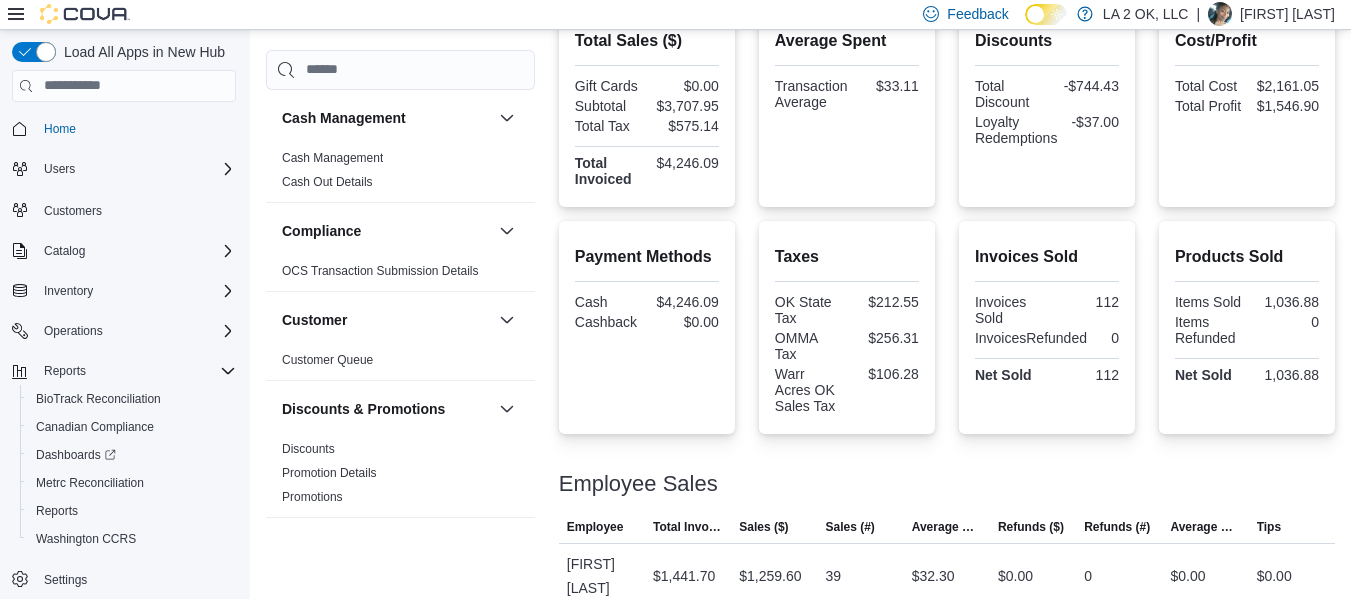 scroll, scrollTop: 736, scrollLeft: 0, axis: vertical 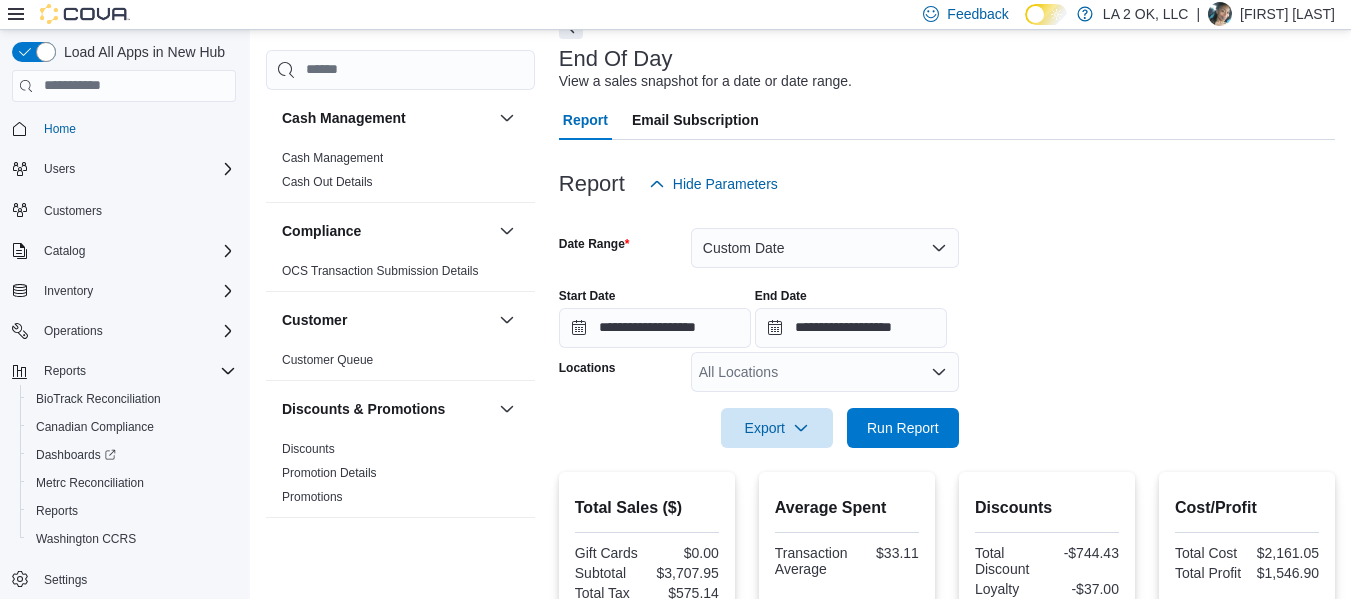 click on "All Locations" at bounding box center [825, 372] 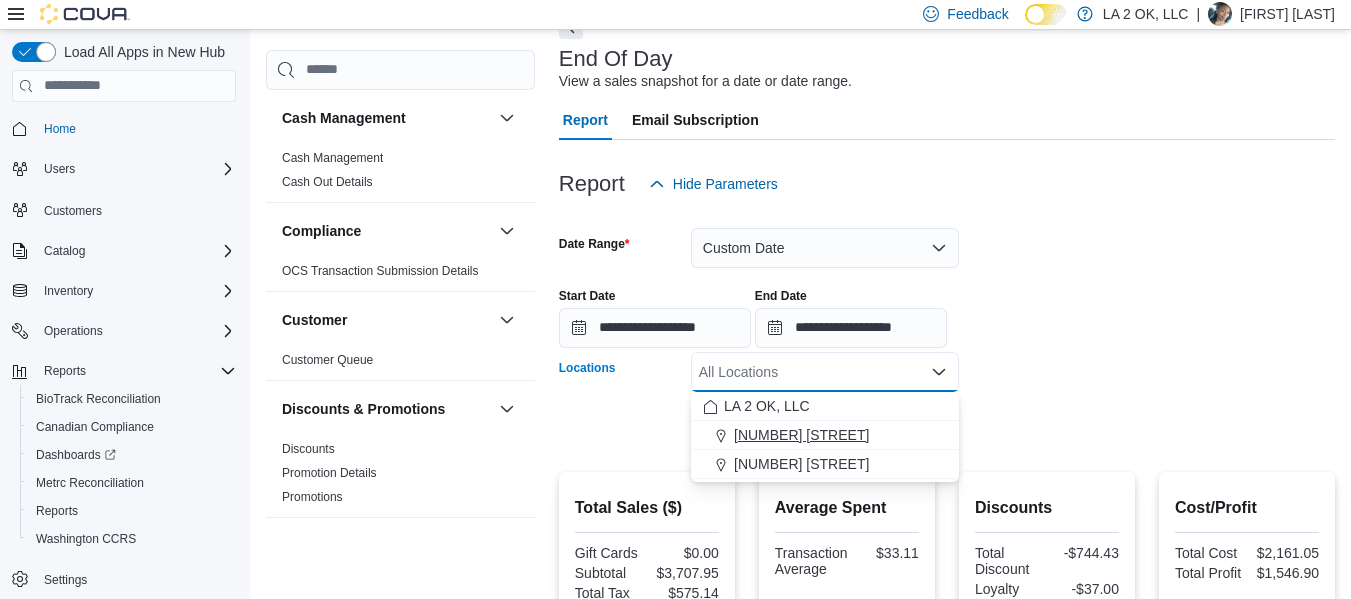 click on "[NUMBER] [STREET]" at bounding box center (801, 435) 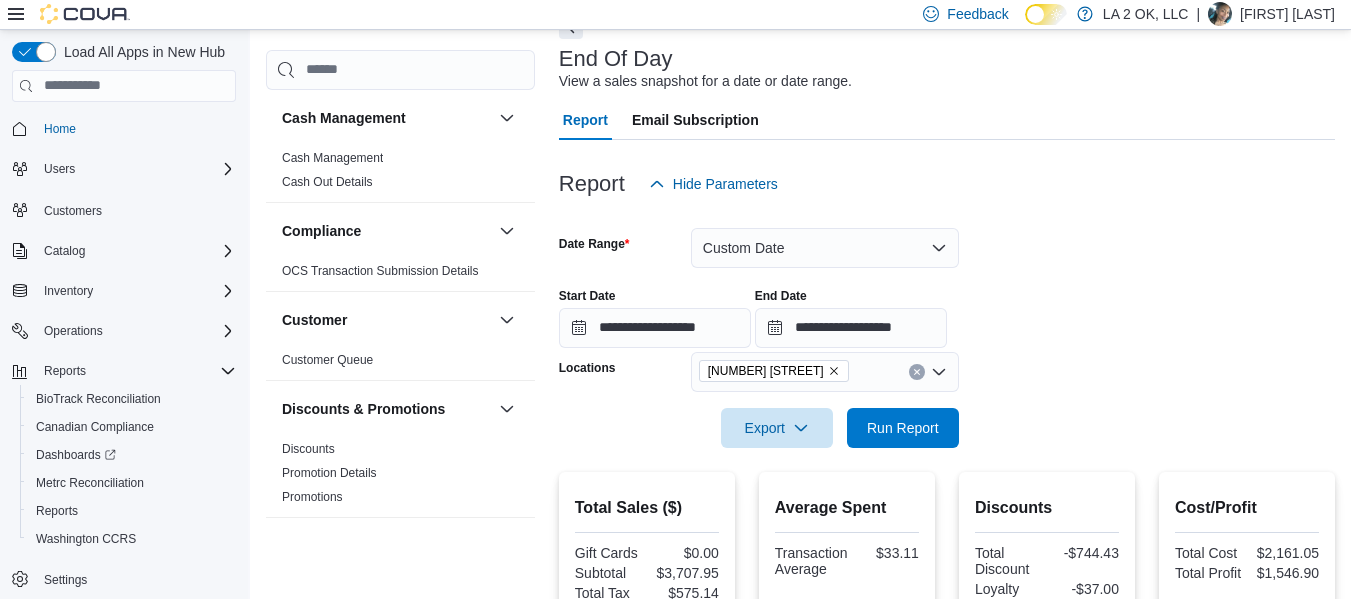 click on "**********" at bounding box center (947, 326) 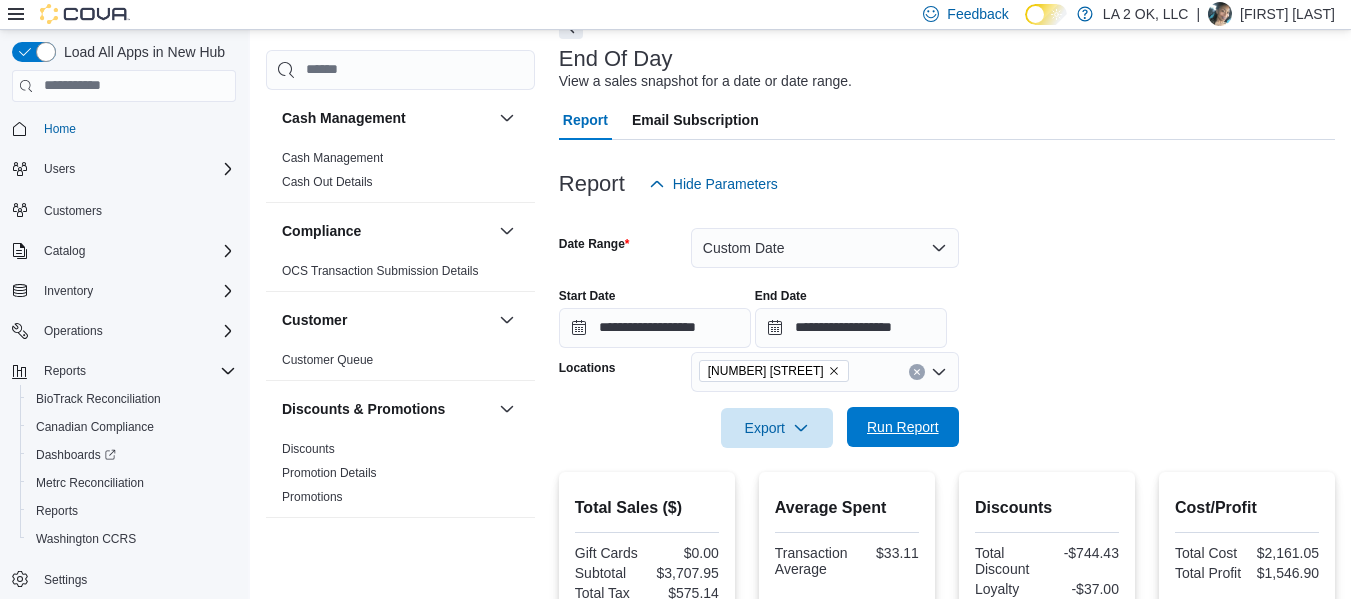 click on "Run Report" at bounding box center (903, 427) 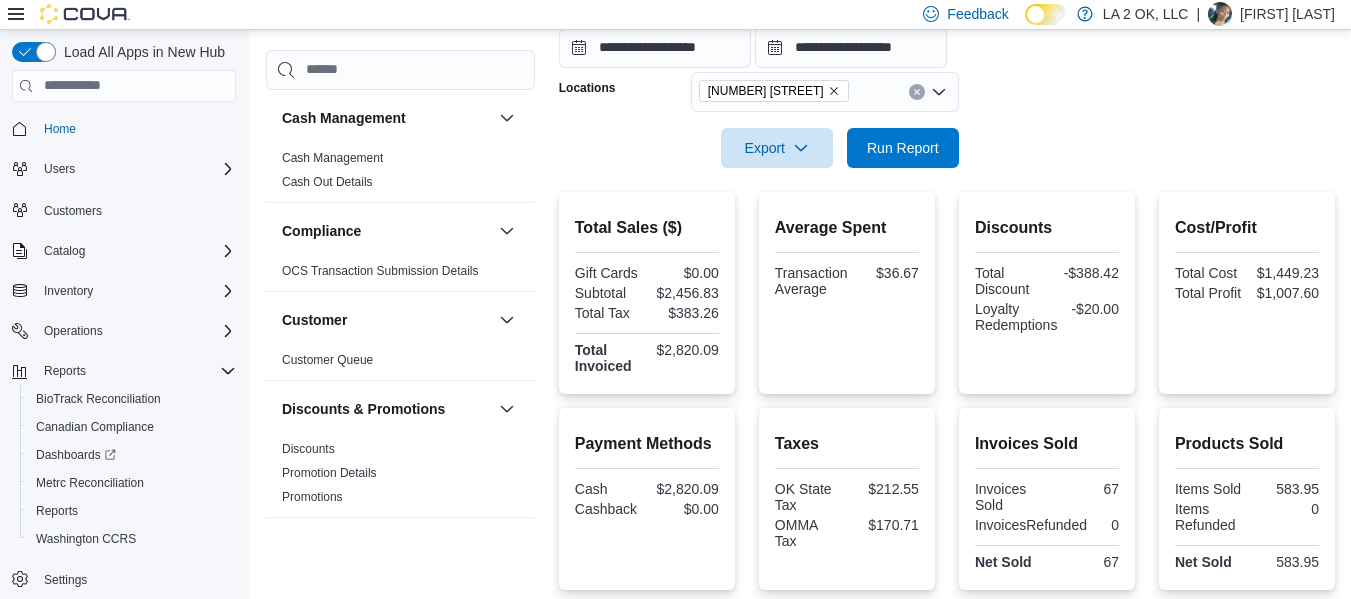 scroll, scrollTop: 615, scrollLeft: 0, axis: vertical 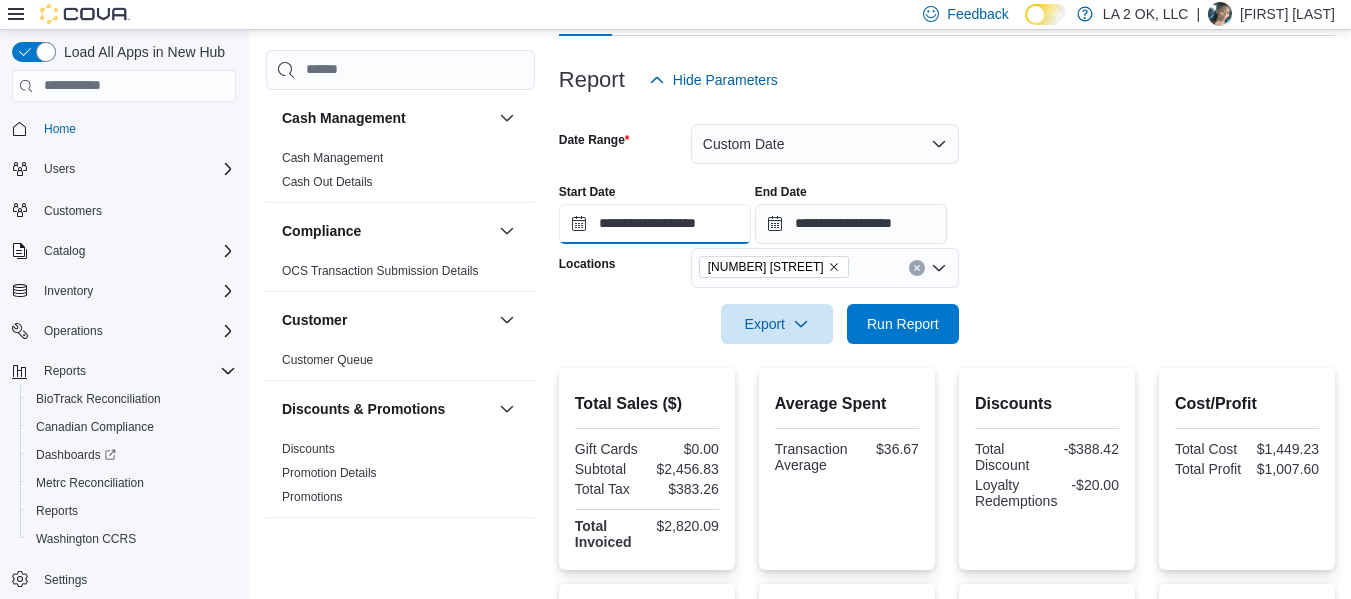 click on "**********" at bounding box center (655, 224) 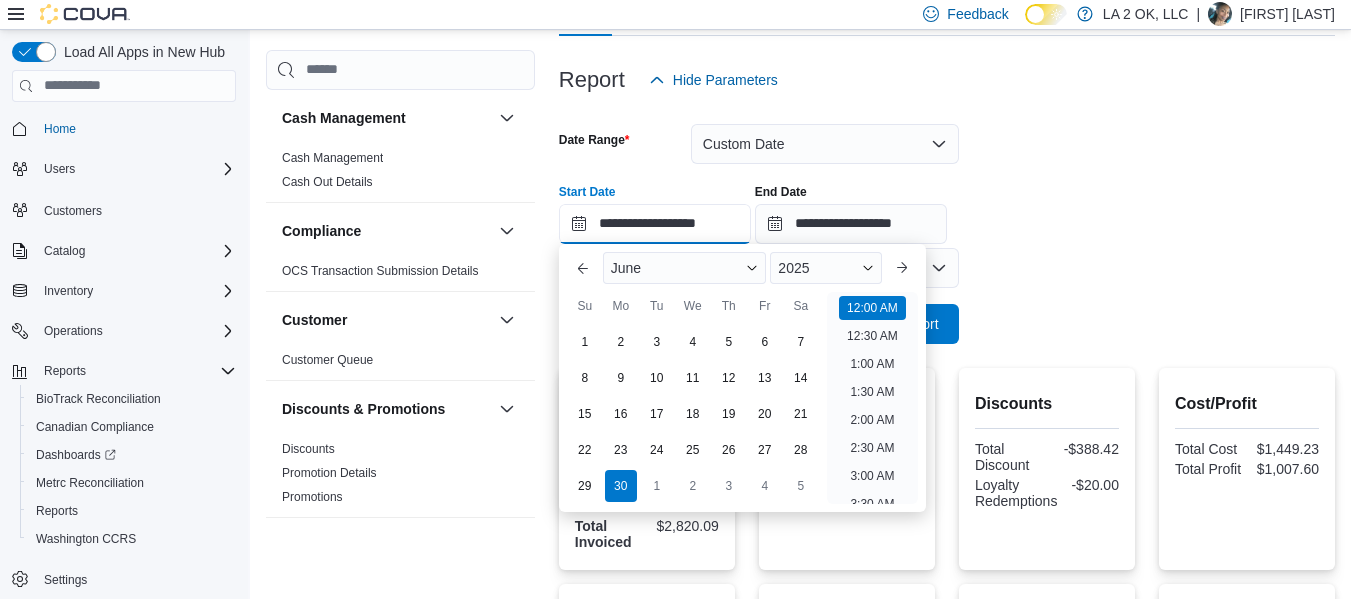 scroll, scrollTop: 62, scrollLeft: 0, axis: vertical 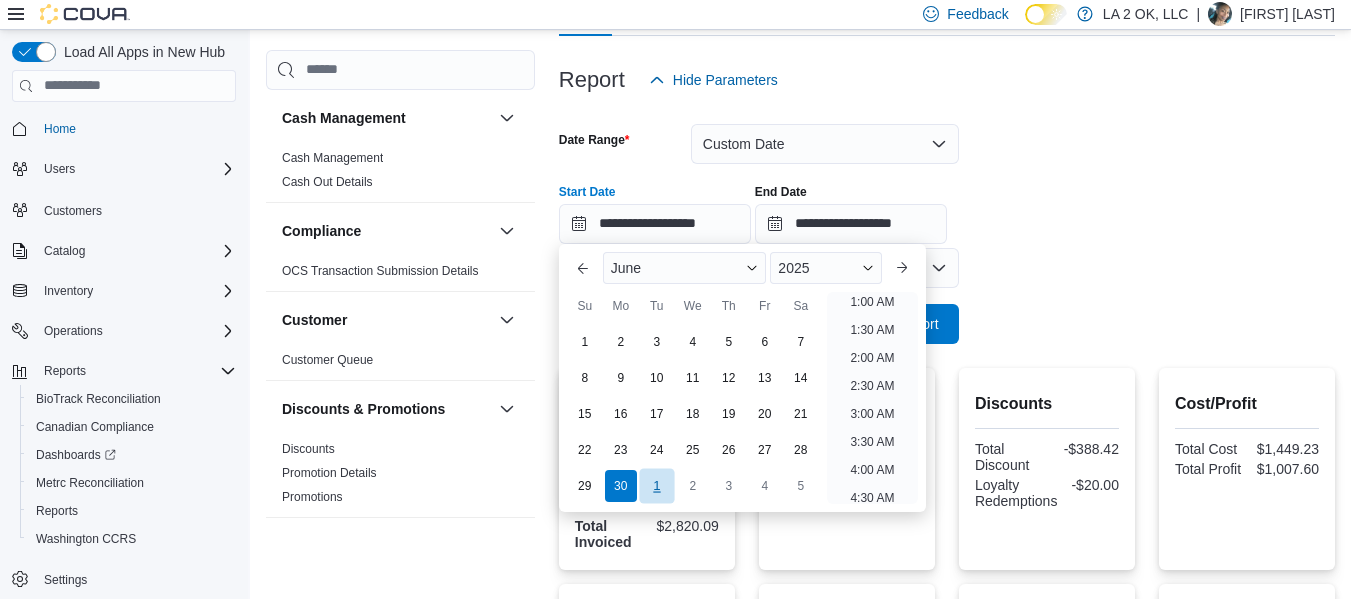 click on "1" at bounding box center [656, 485] 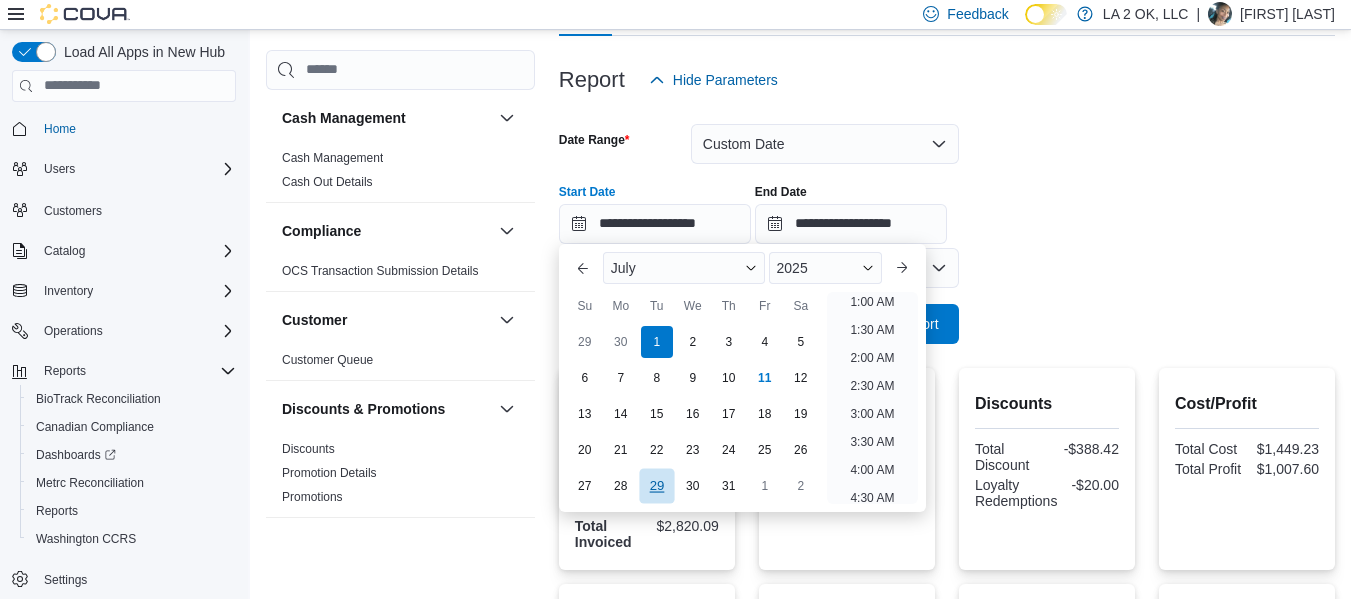scroll, scrollTop: 4, scrollLeft: 0, axis: vertical 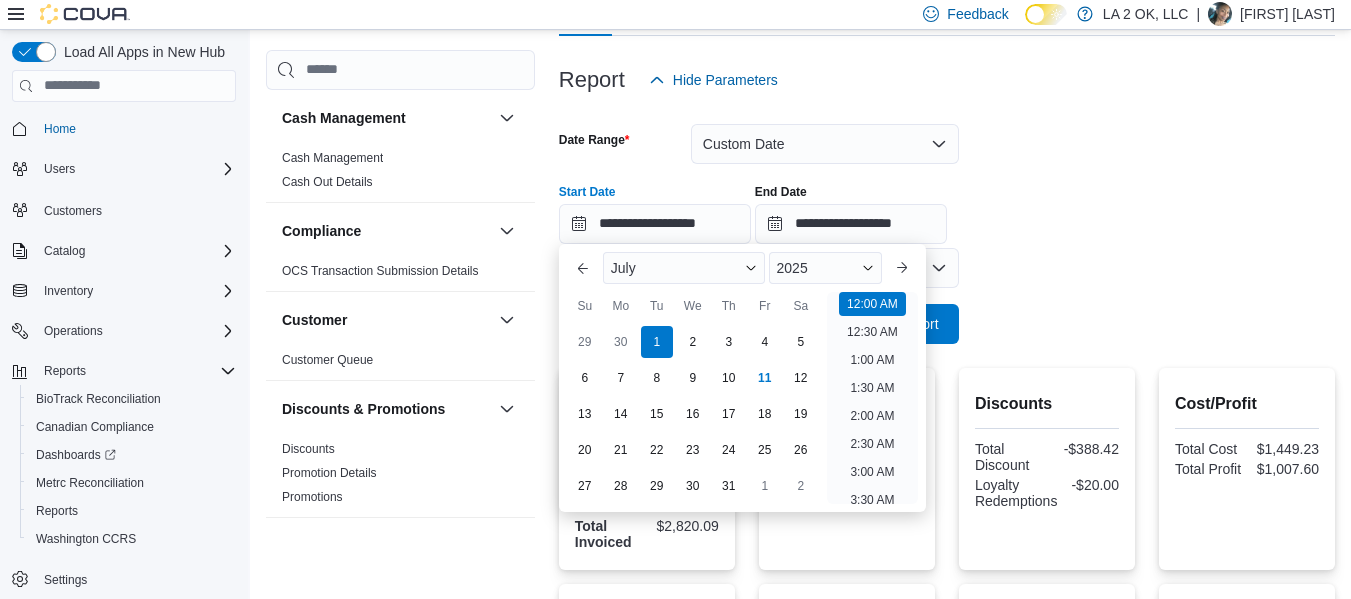 click on "**********" at bounding box center (947, 222) 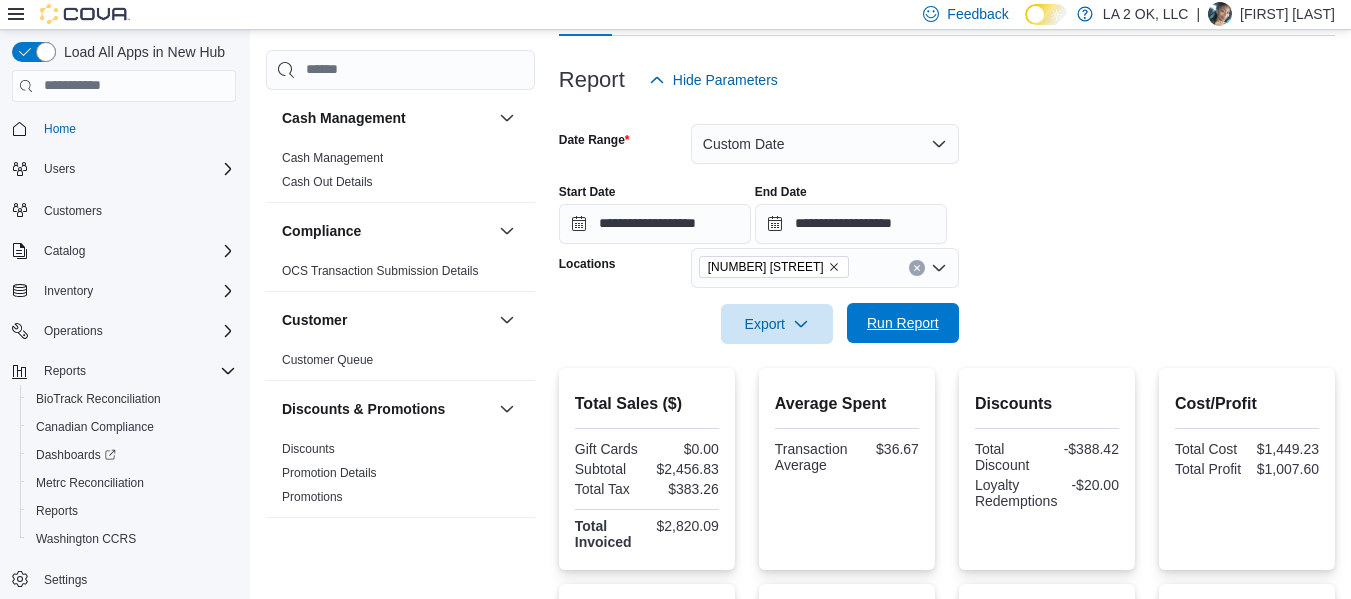 click on "Run Report" at bounding box center (903, 323) 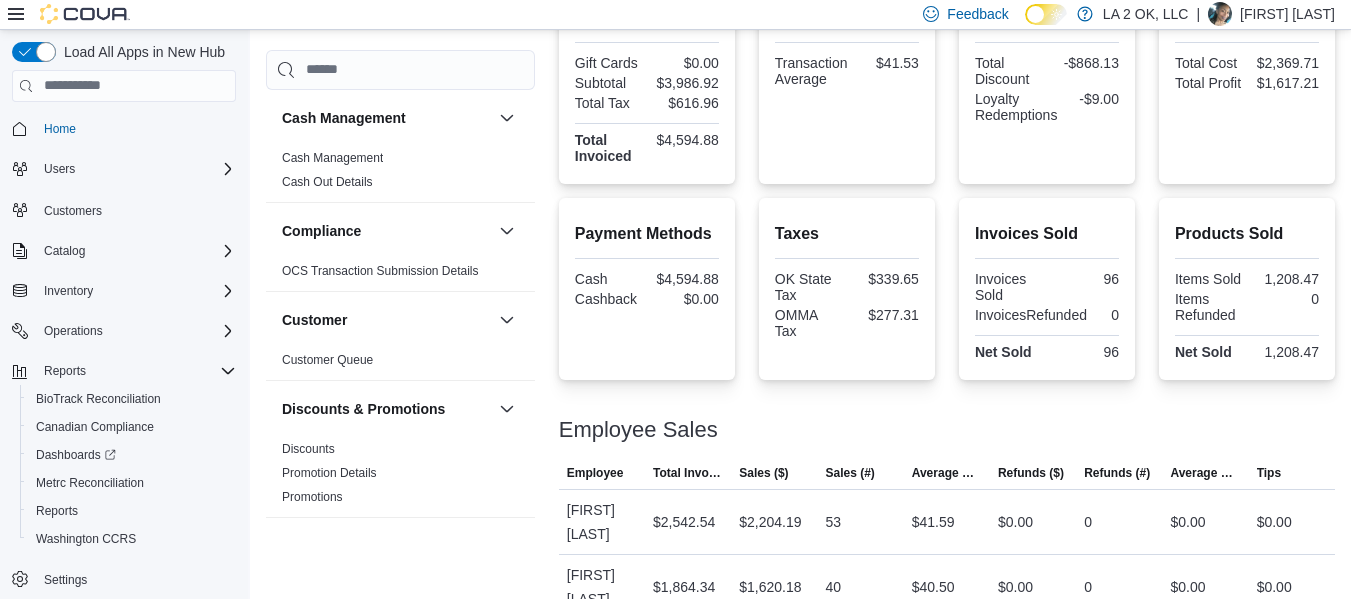 scroll, scrollTop: 680, scrollLeft: 0, axis: vertical 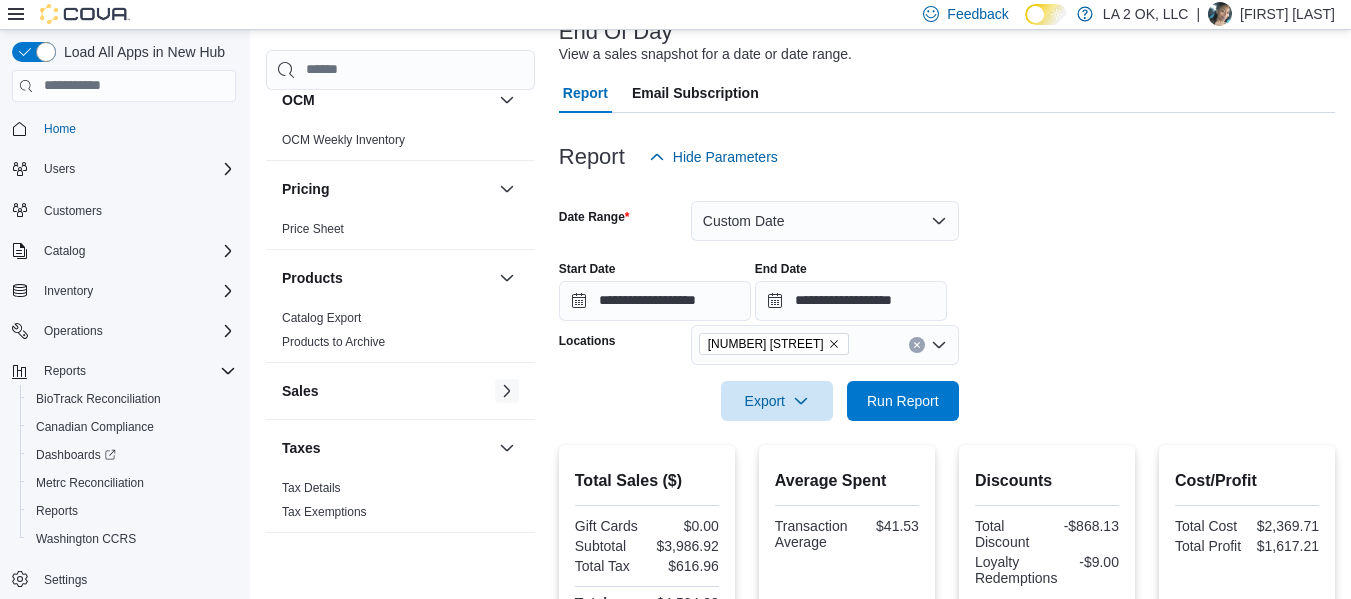 click at bounding box center (507, 391) 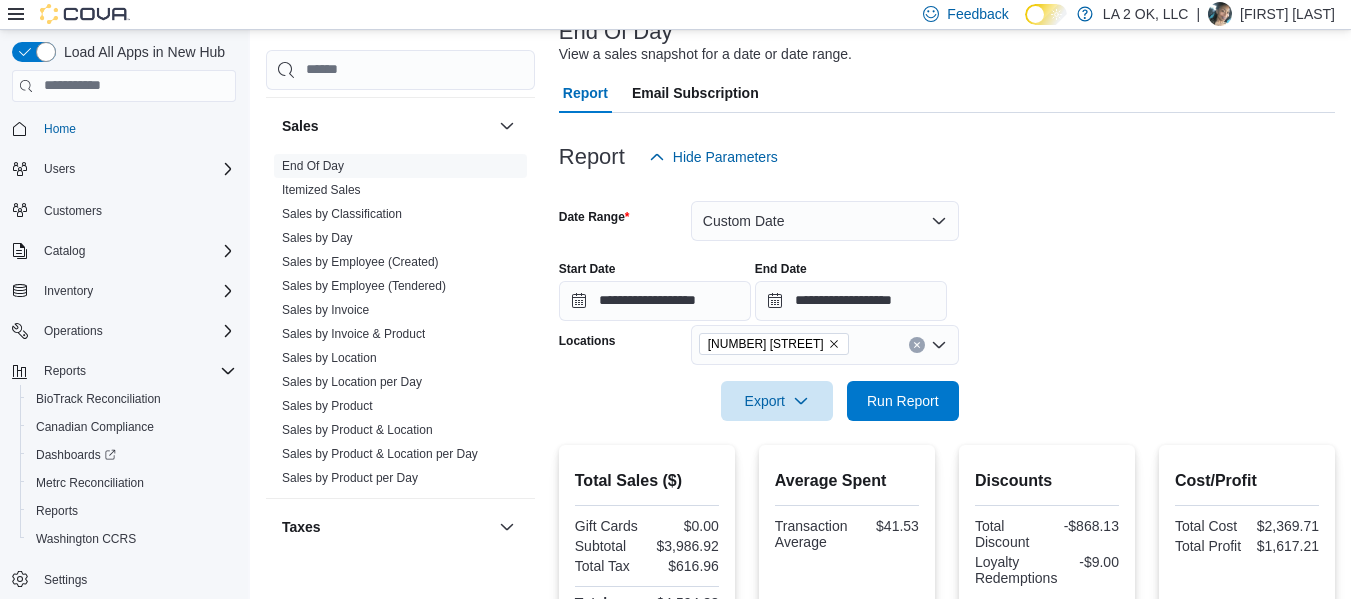 scroll, scrollTop: 1300, scrollLeft: 0, axis: vertical 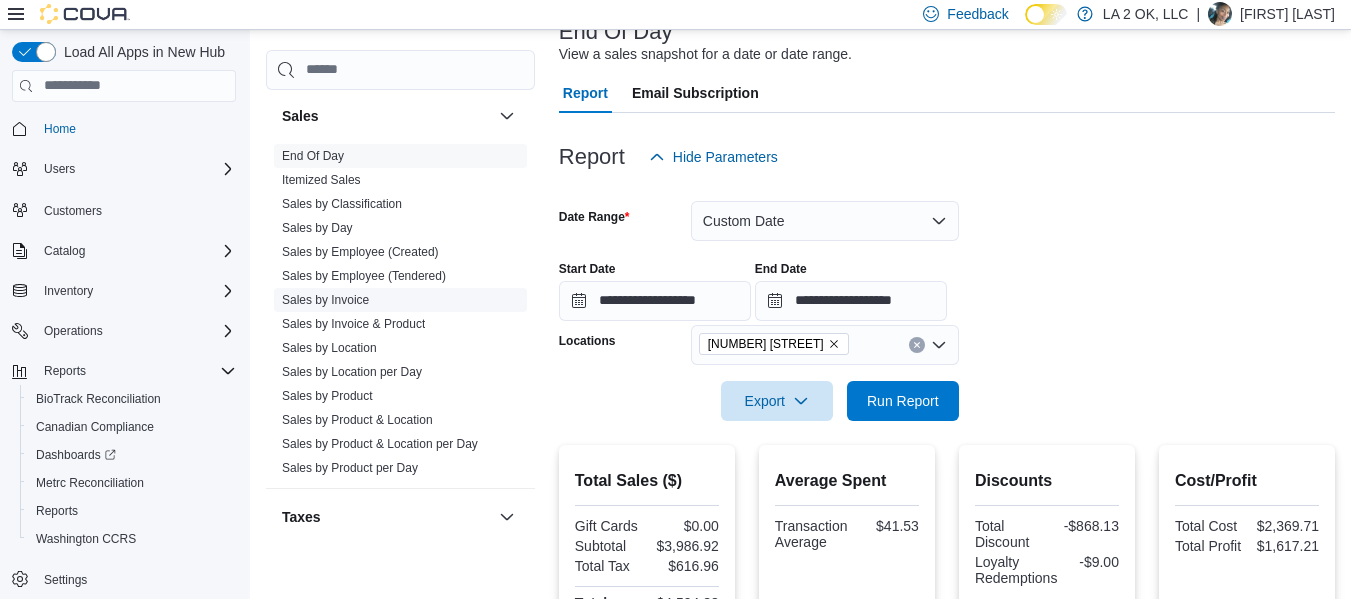 click on "Sales by Invoice" at bounding box center (400, 300) 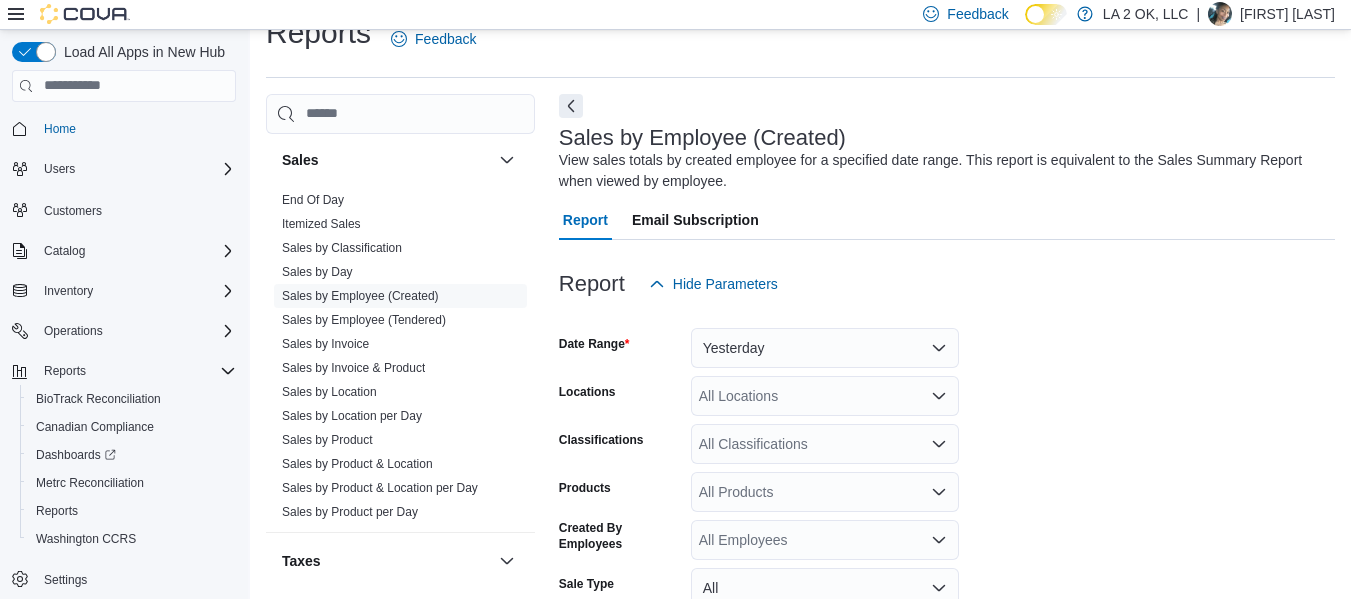 scroll, scrollTop: 67, scrollLeft: 0, axis: vertical 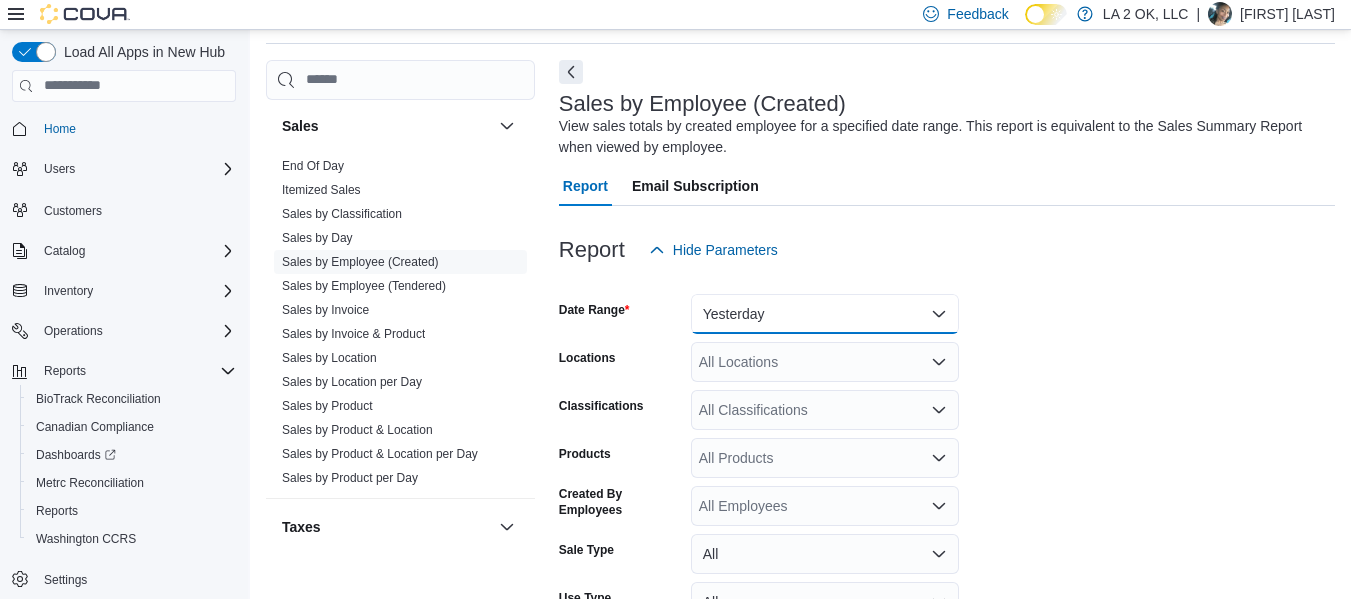 click on "Yesterday" at bounding box center (825, 314) 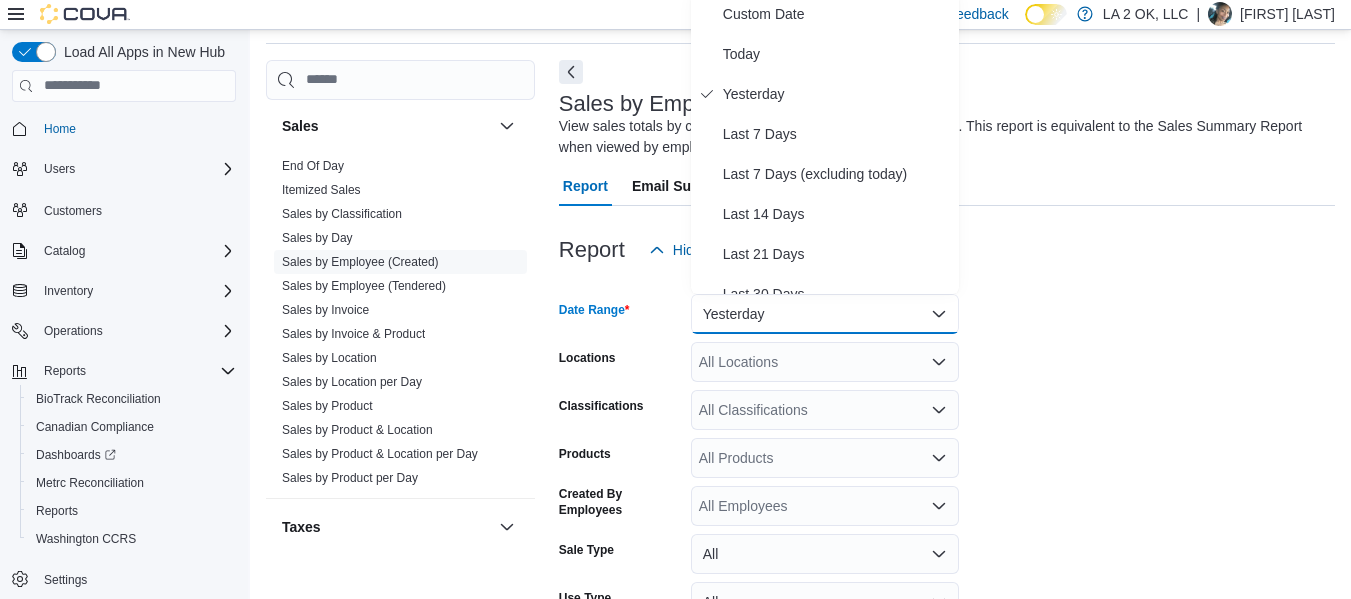 scroll, scrollTop: 61, scrollLeft: 0, axis: vertical 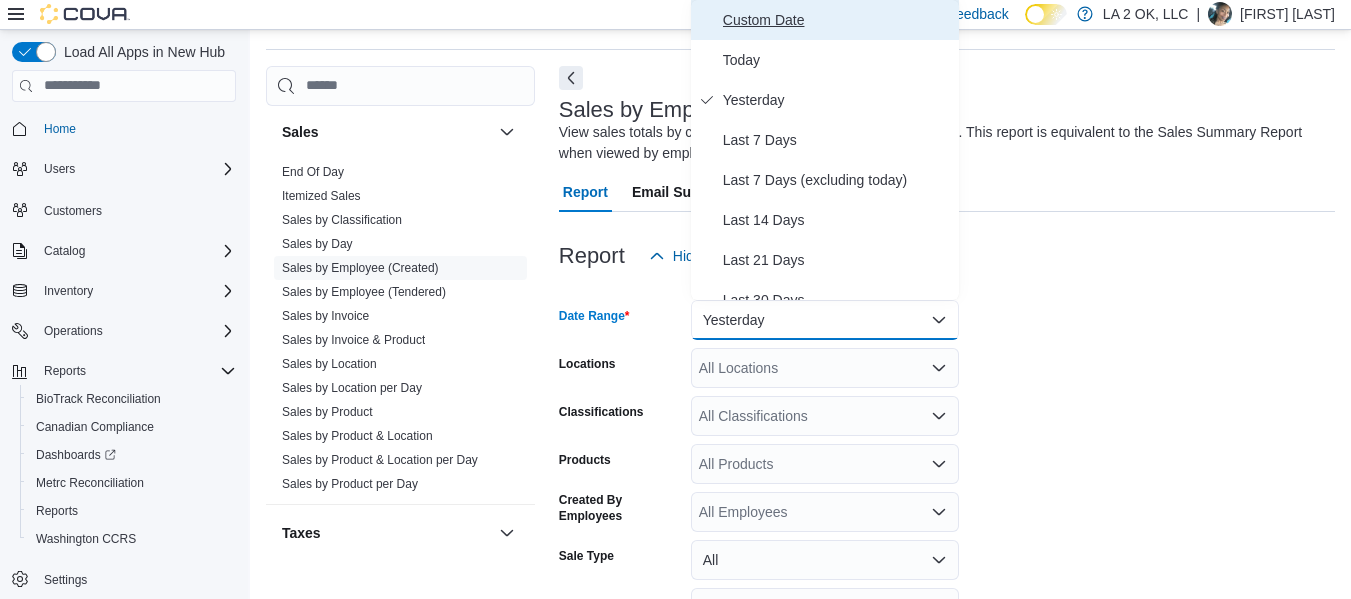 click on "Custom Date" at bounding box center (837, 20) 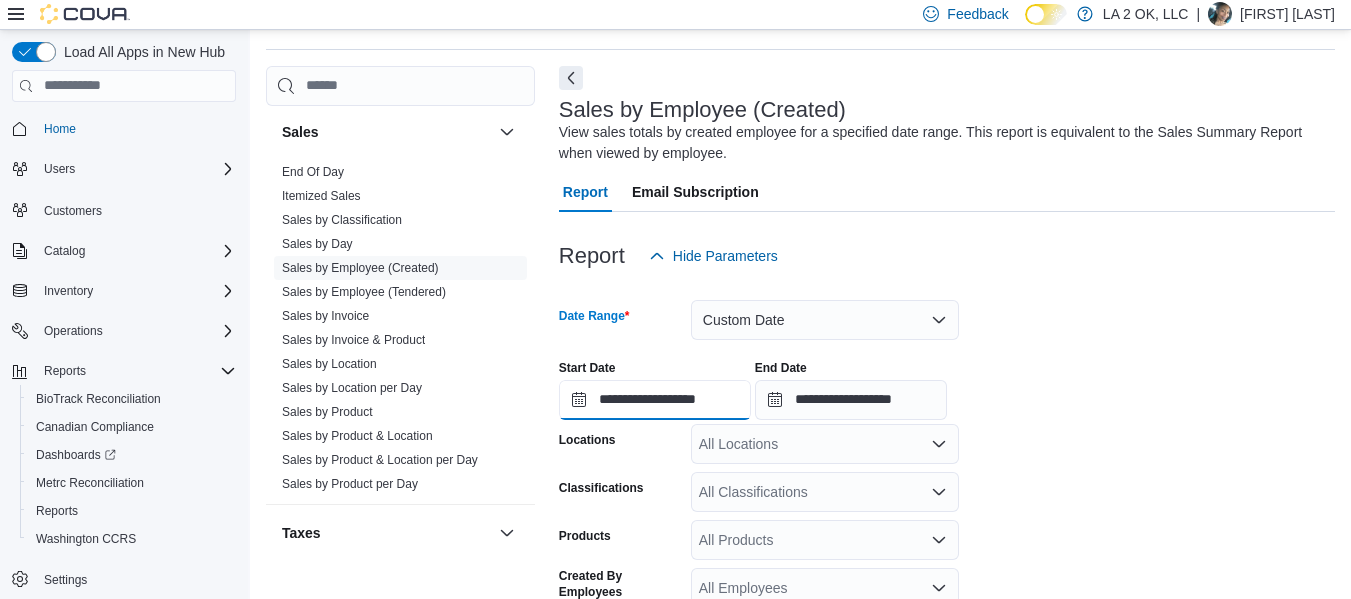 click on "**********" at bounding box center [655, 400] 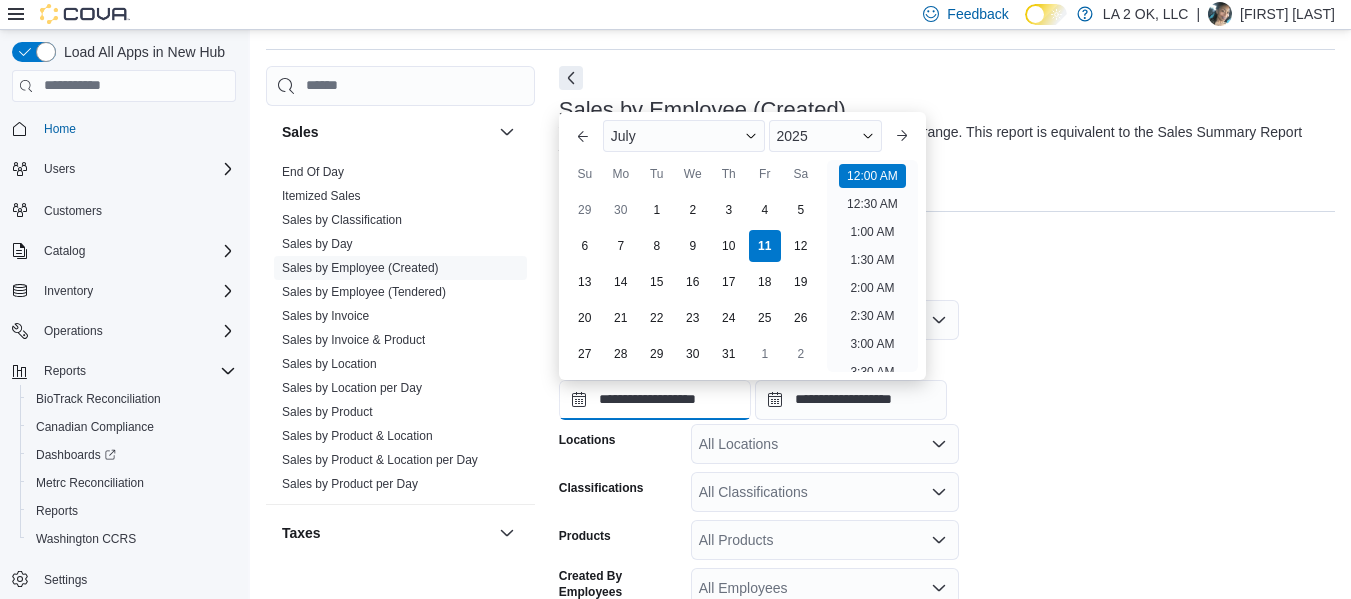 scroll, scrollTop: 62, scrollLeft: 0, axis: vertical 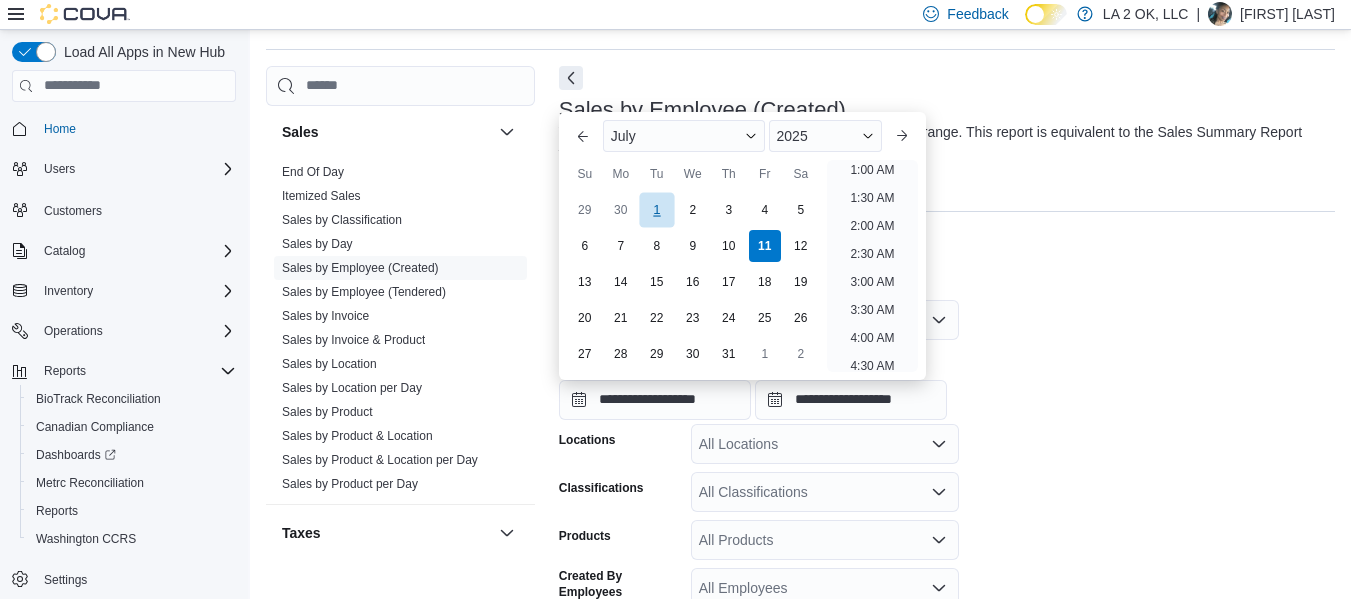 click on "1" at bounding box center [656, 209] 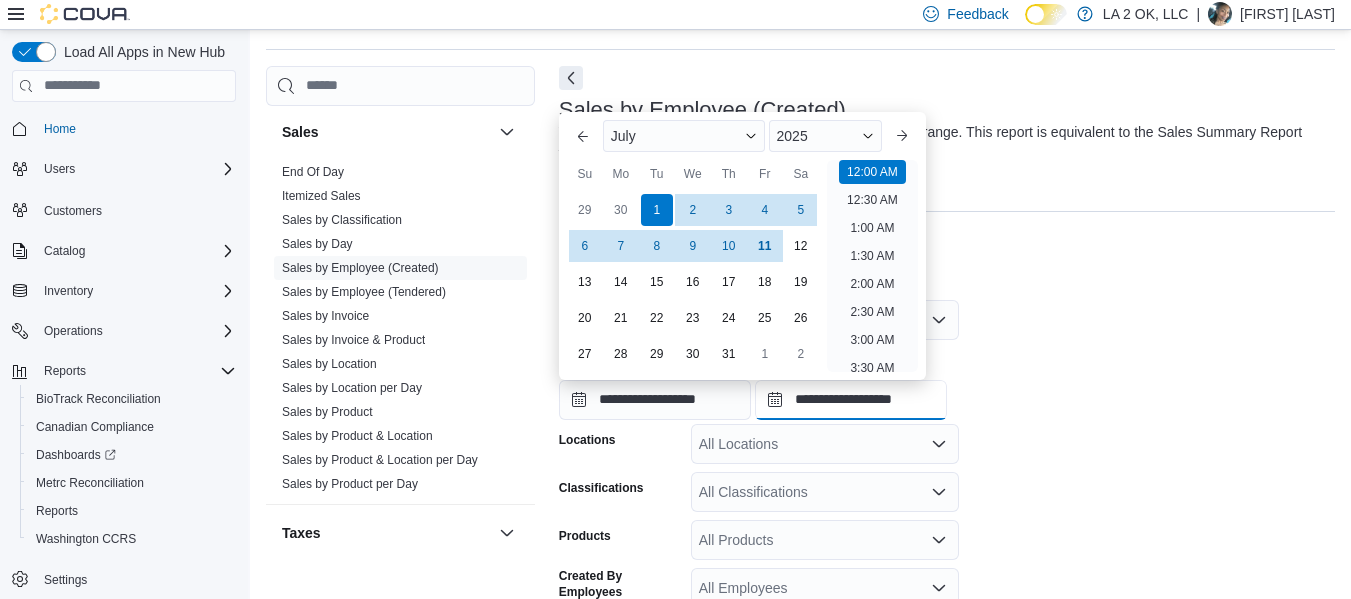 click on "**********" at bounding box center [851, 400] 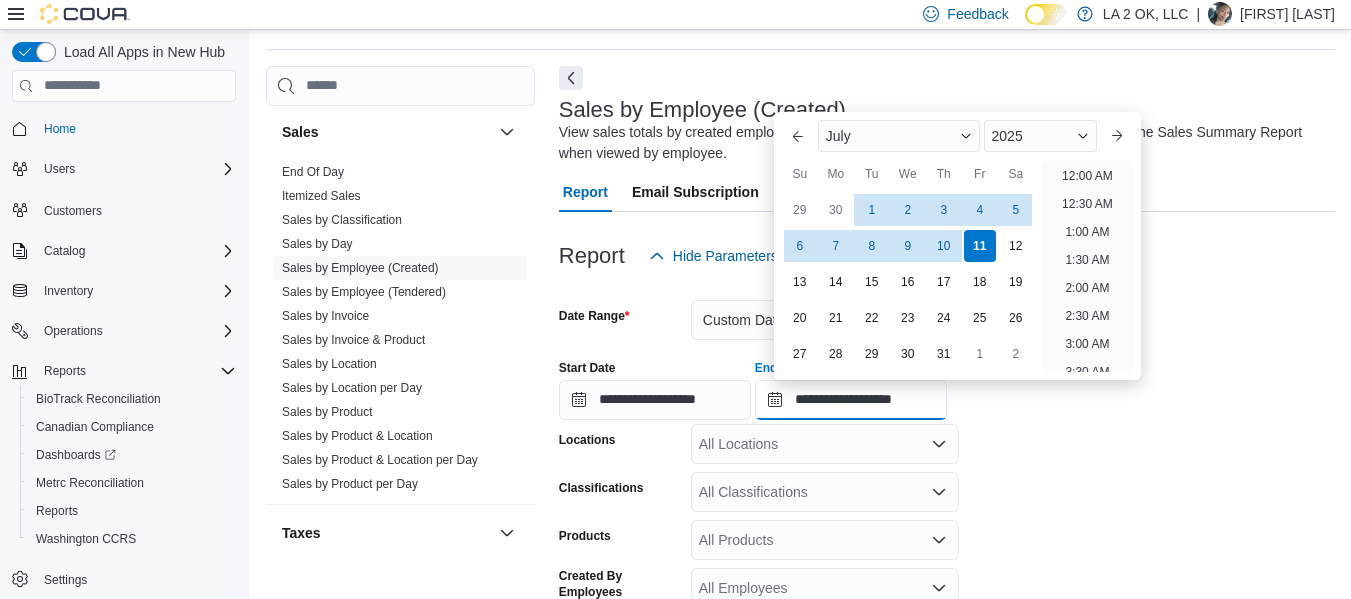 scroll, scrollTop: 1136, scrollLeft: 0, axis: vertical 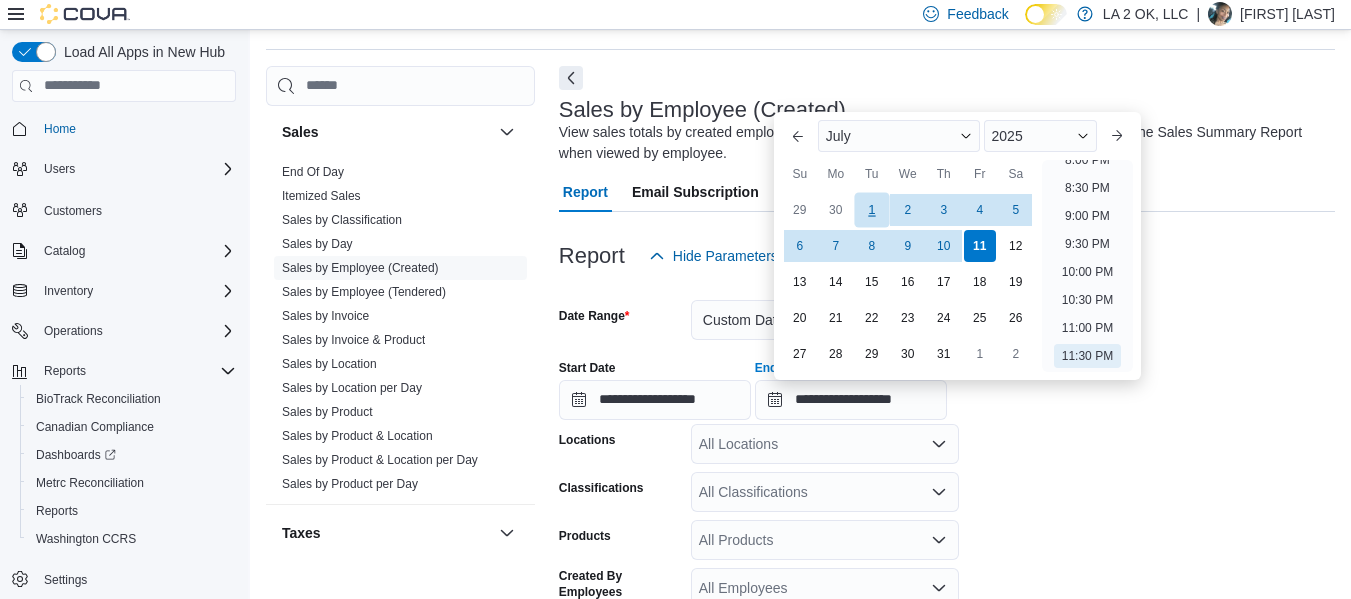 click on "1" at bounding box center (871, 209) 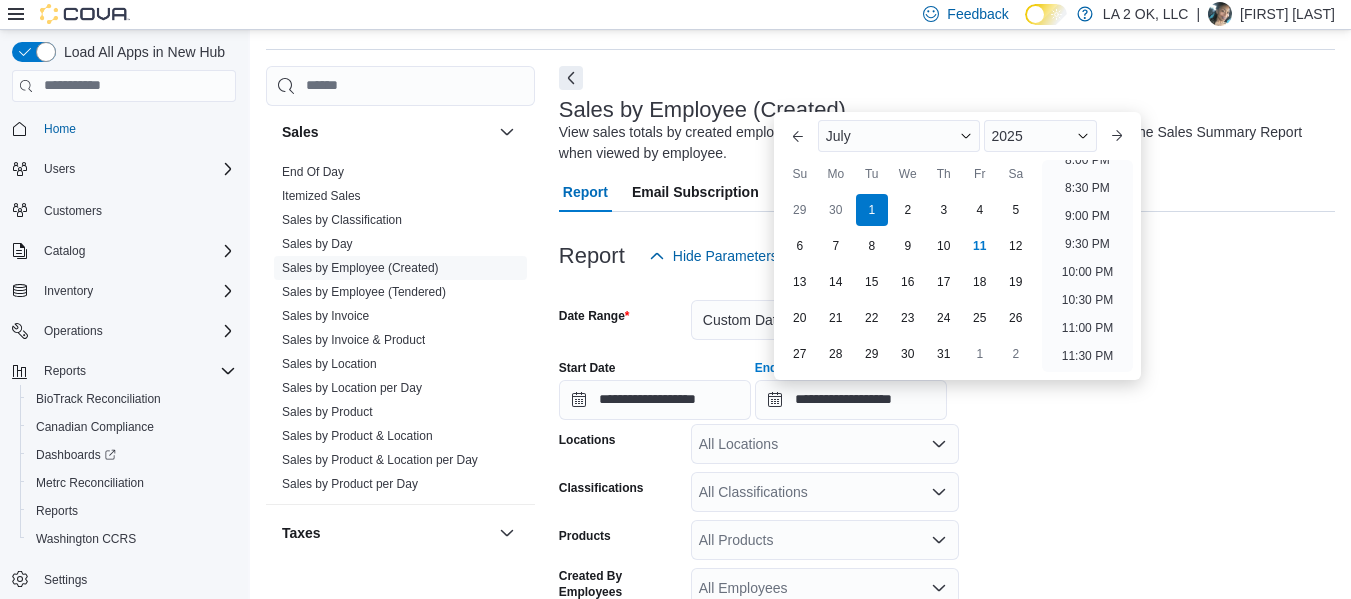 click on "All Locations" at bounding box center (825, 444) 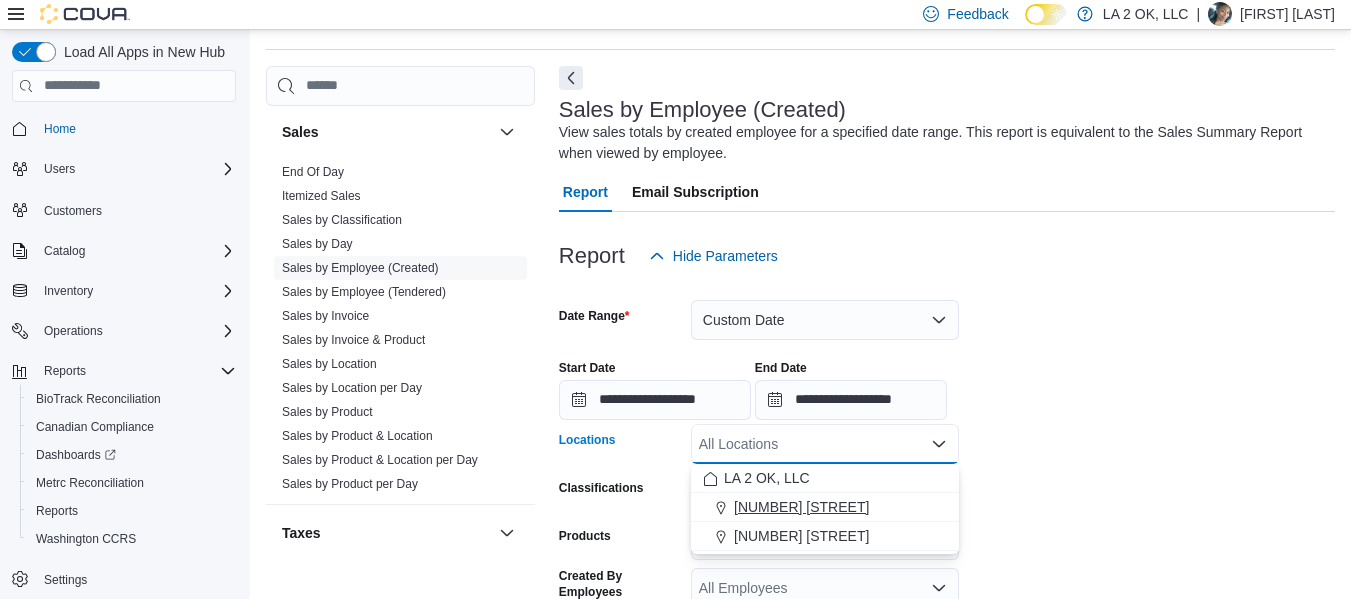 click on "[NUMBER] [STREET]" at bounding box center (825, 507) 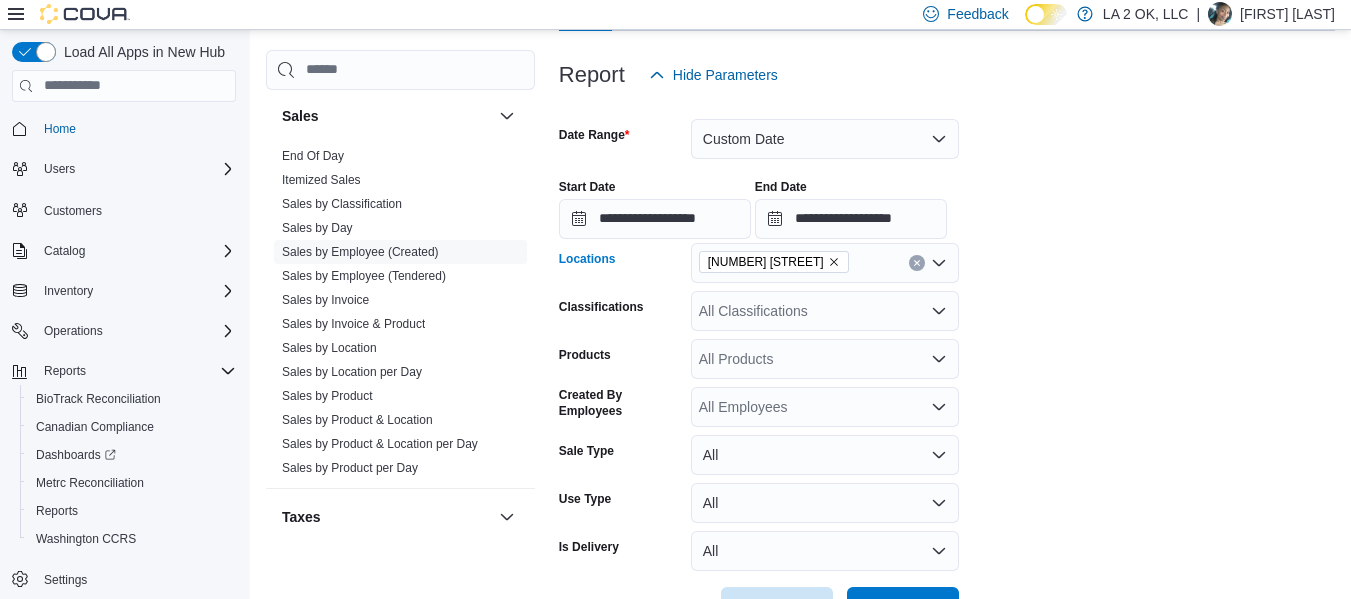 scroll, scrollTop: 310, scrollLeft: 0, axis: vertical 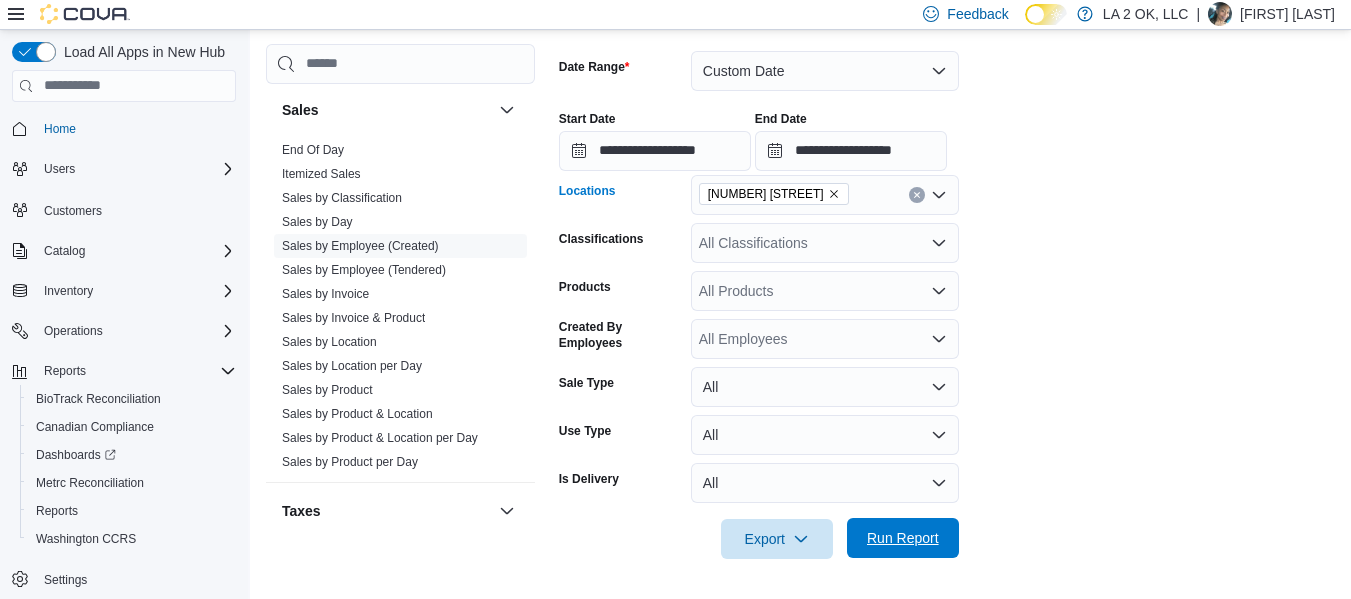 click on "Run Report" at bounding box center (903, 538) 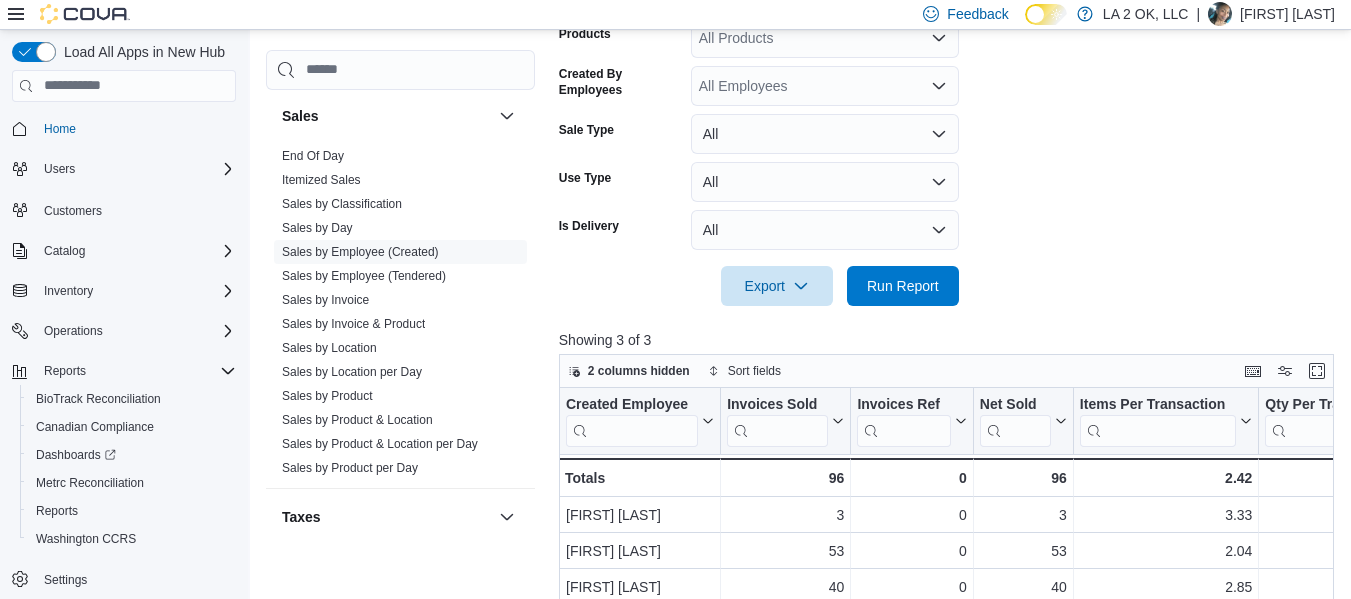 scroll, scrollTop: 548, scrollLeft: 0, axis: vertical 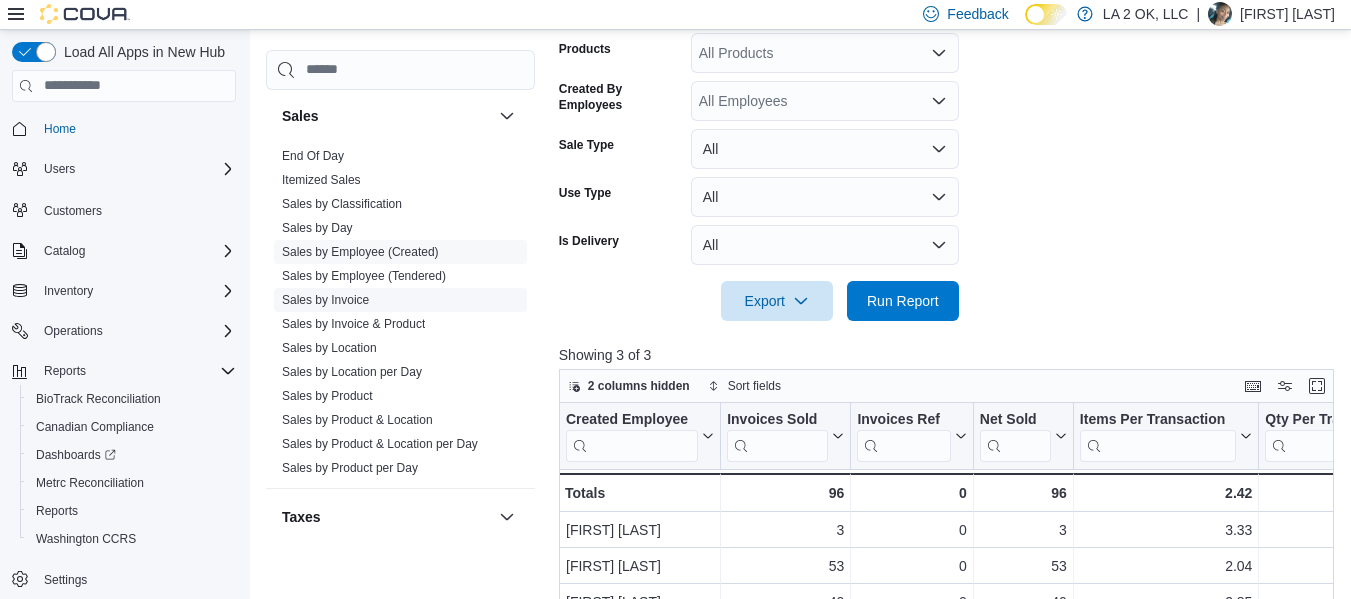 click on "Sales by Invoice" at bounding box center [325, 300] 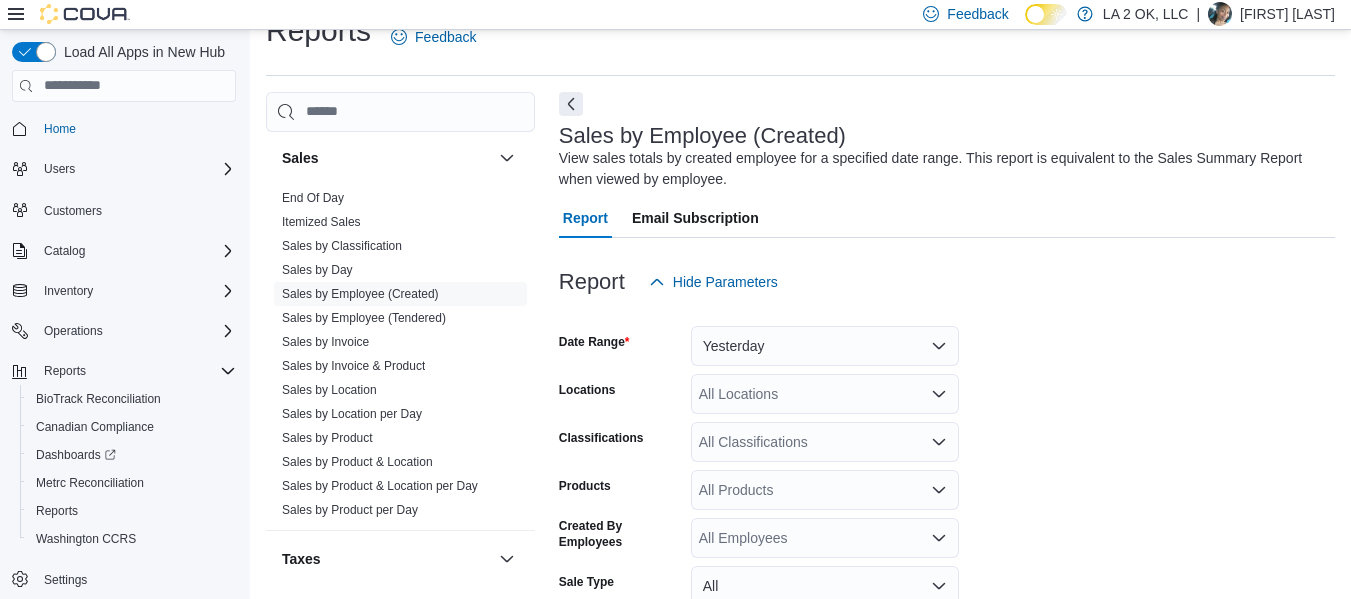 scroll, scrollTop: 67, scrollLeft: 0, axis: vertical 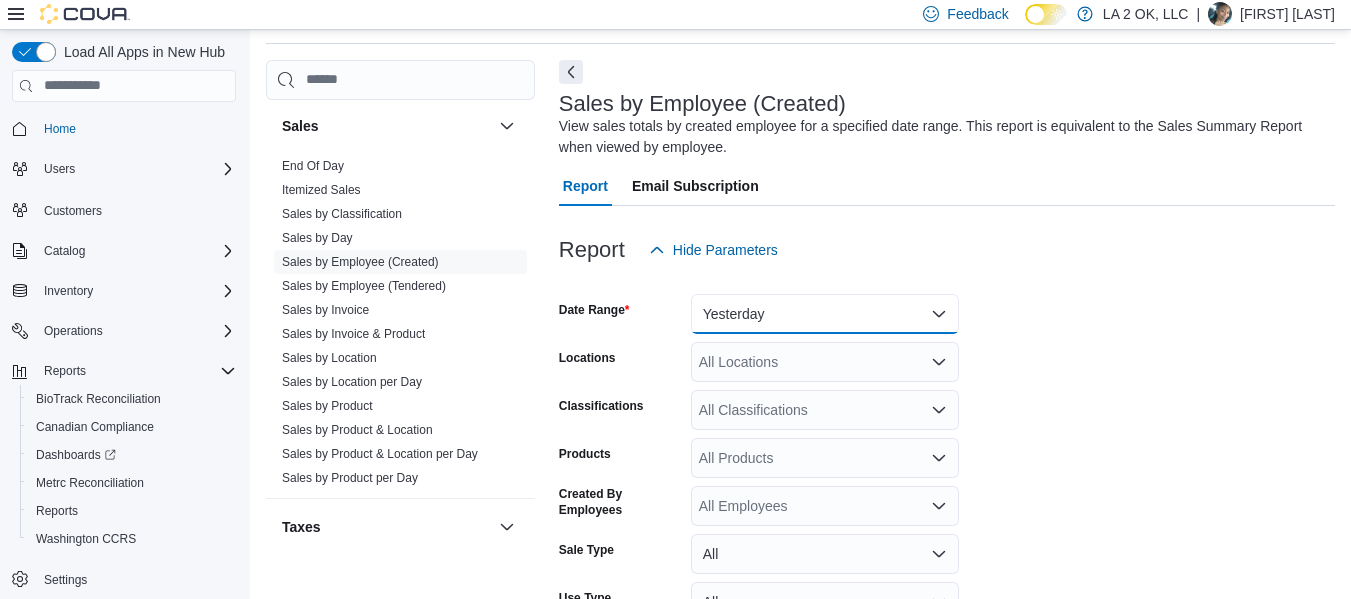 click on "Yesterday" at bounding box center (825, 314) 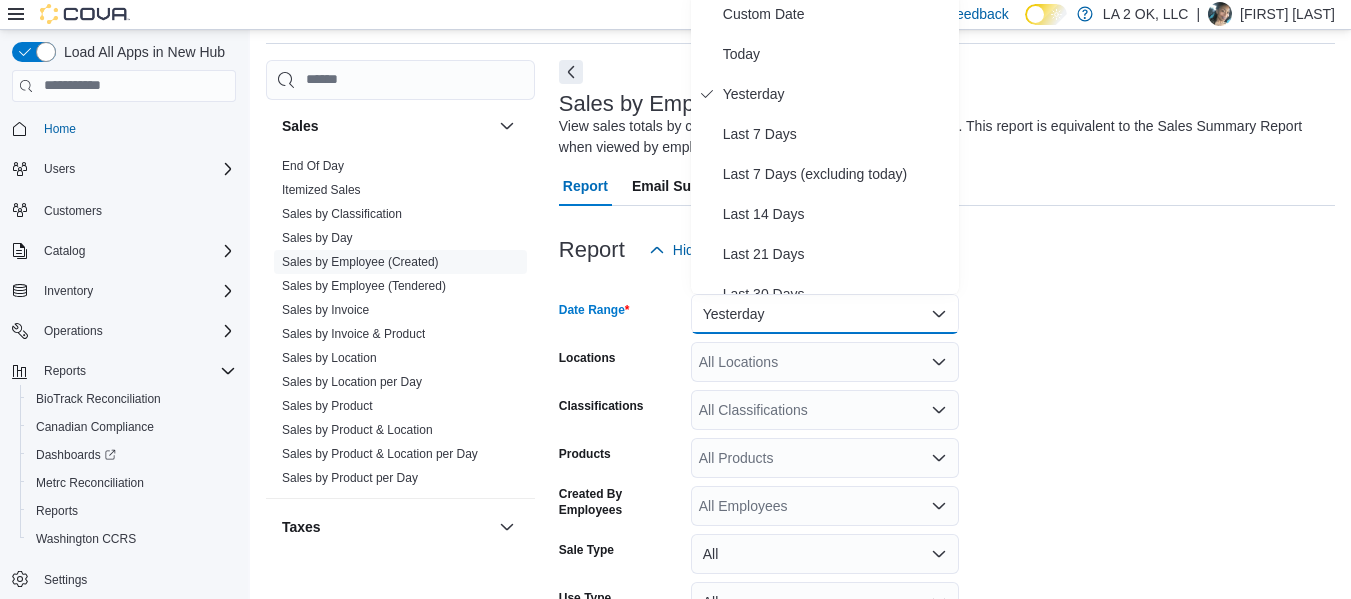 scroll, scrollTop: 61, scrollLeft: 0, axis: vertical 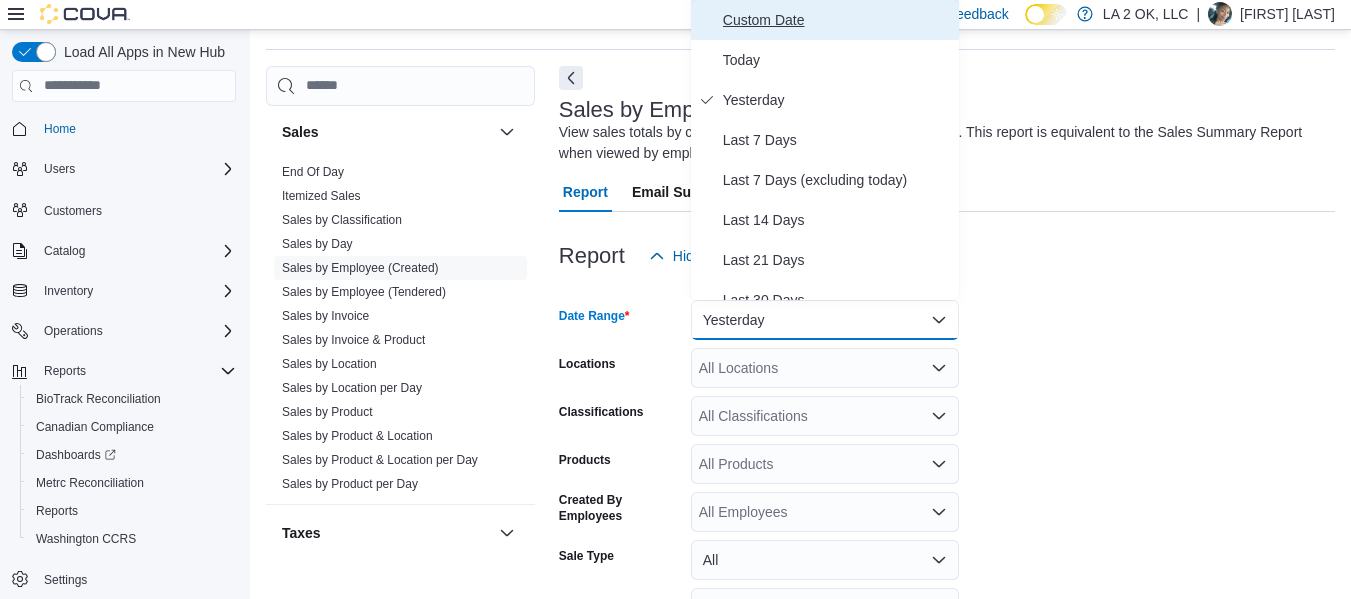 click on "Custom Date" at bounding box center [837, 20] 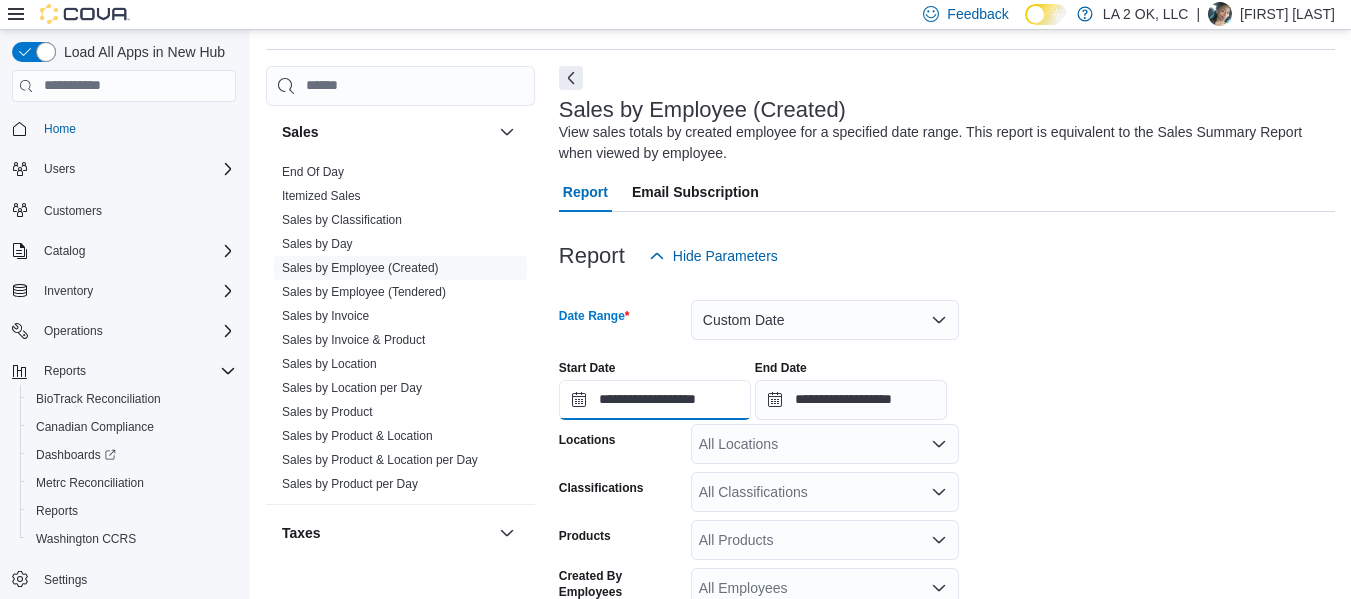 click on "**********" at bounding box center (655, 400) 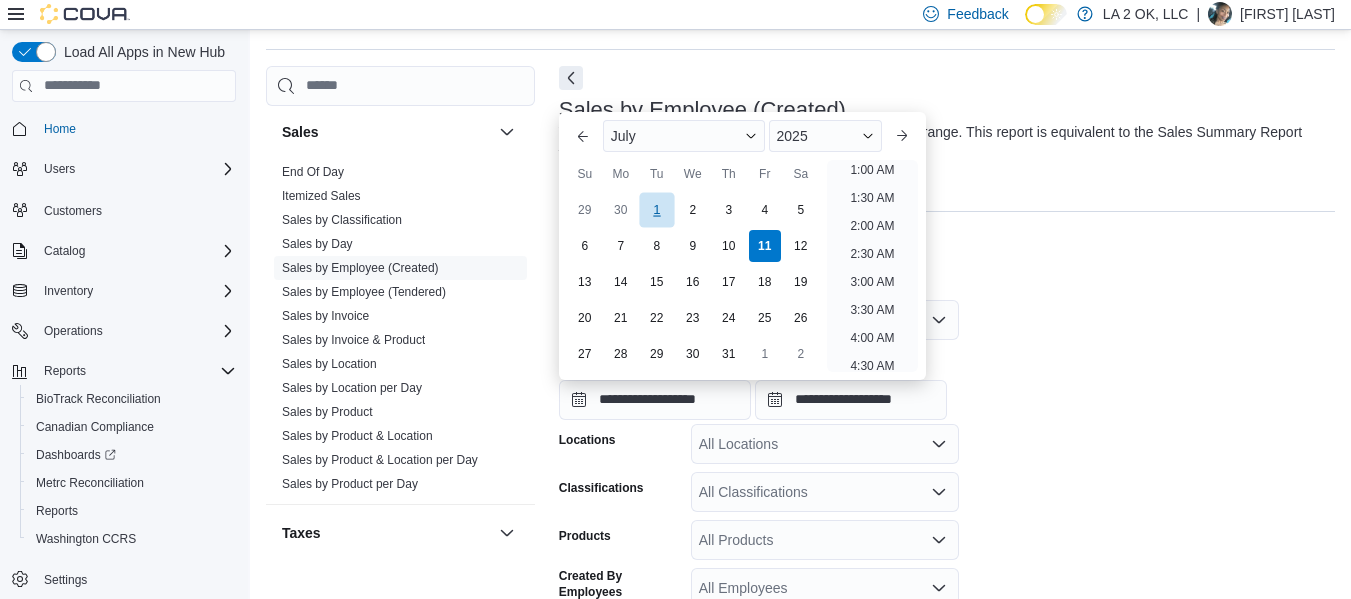 click on "1" at bounding box center (656, 209) 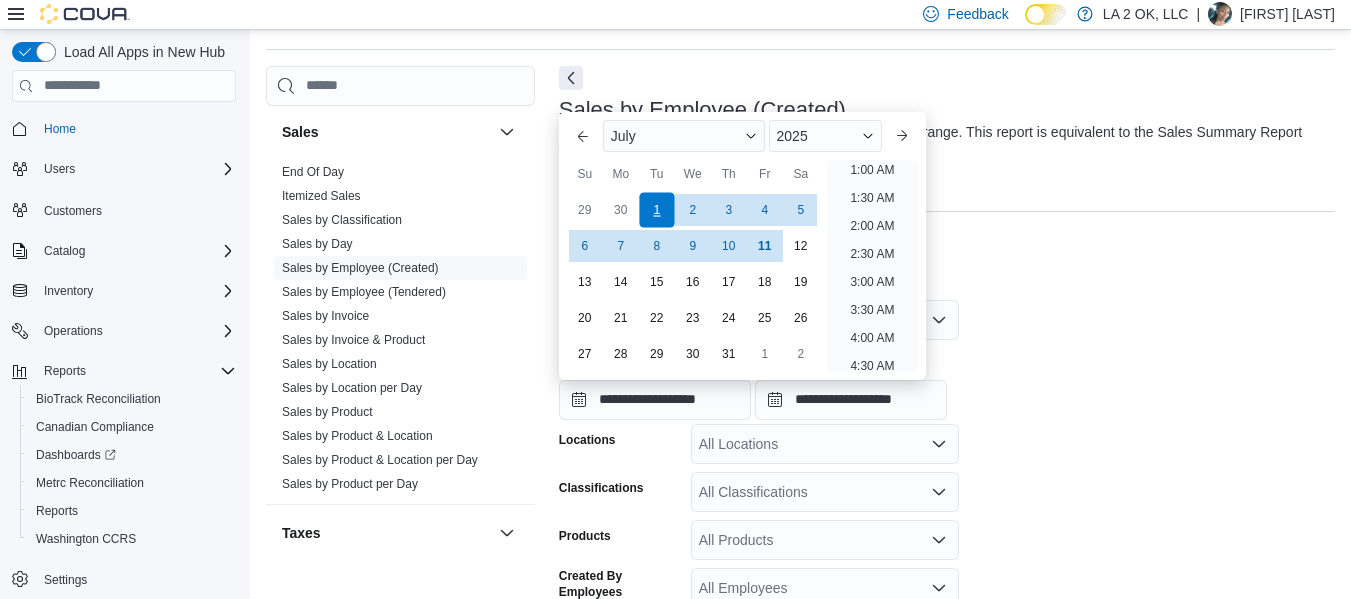 scroll, scrollTop: 4, scrollLeft: 0, axis: vertical 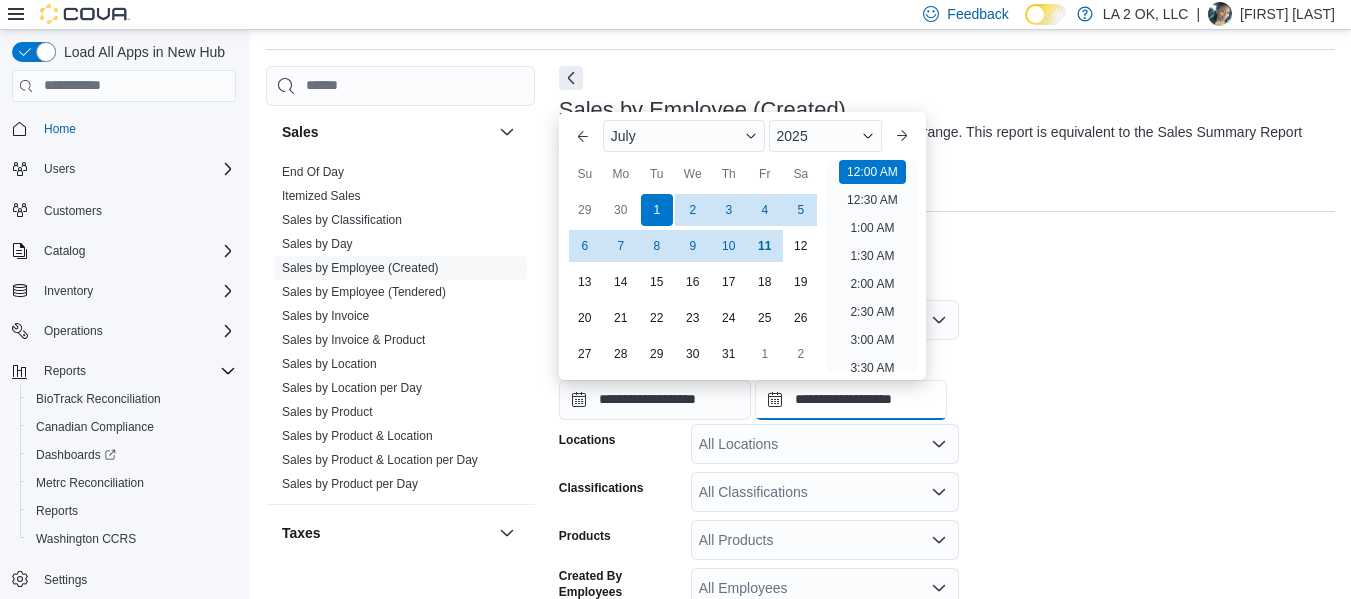 click on "**********" at bounding box center [851, 400] 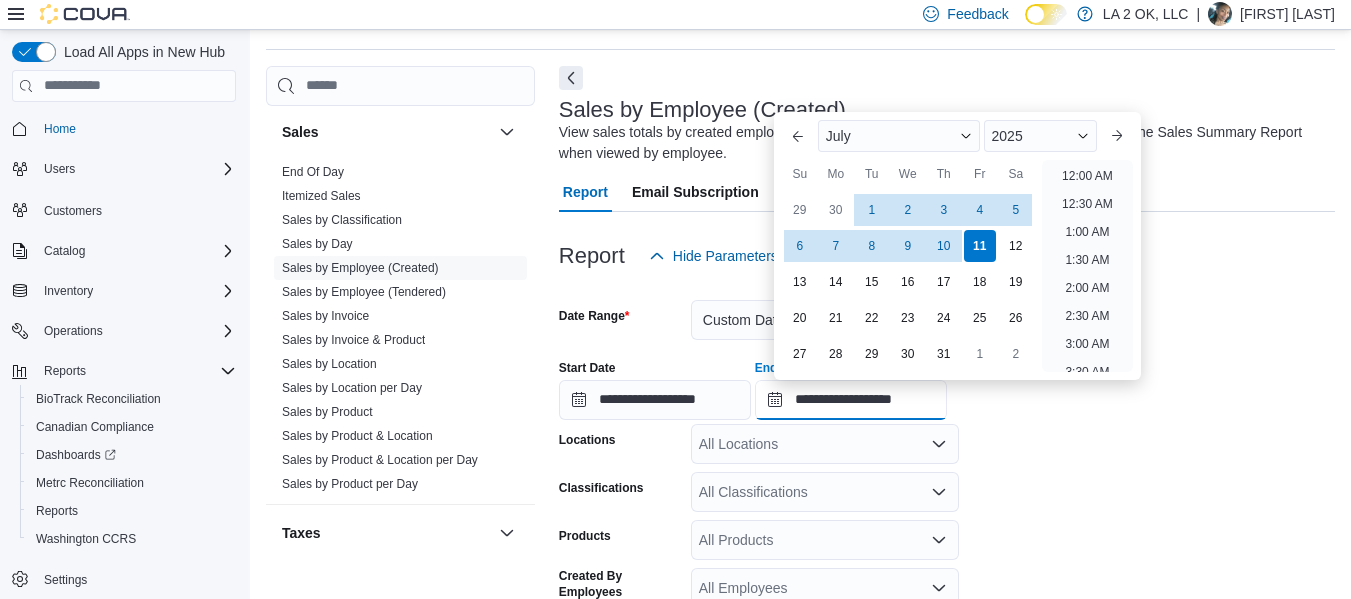scroll, scrollTop: 1136, scrollLeft: 0, axis: vertical 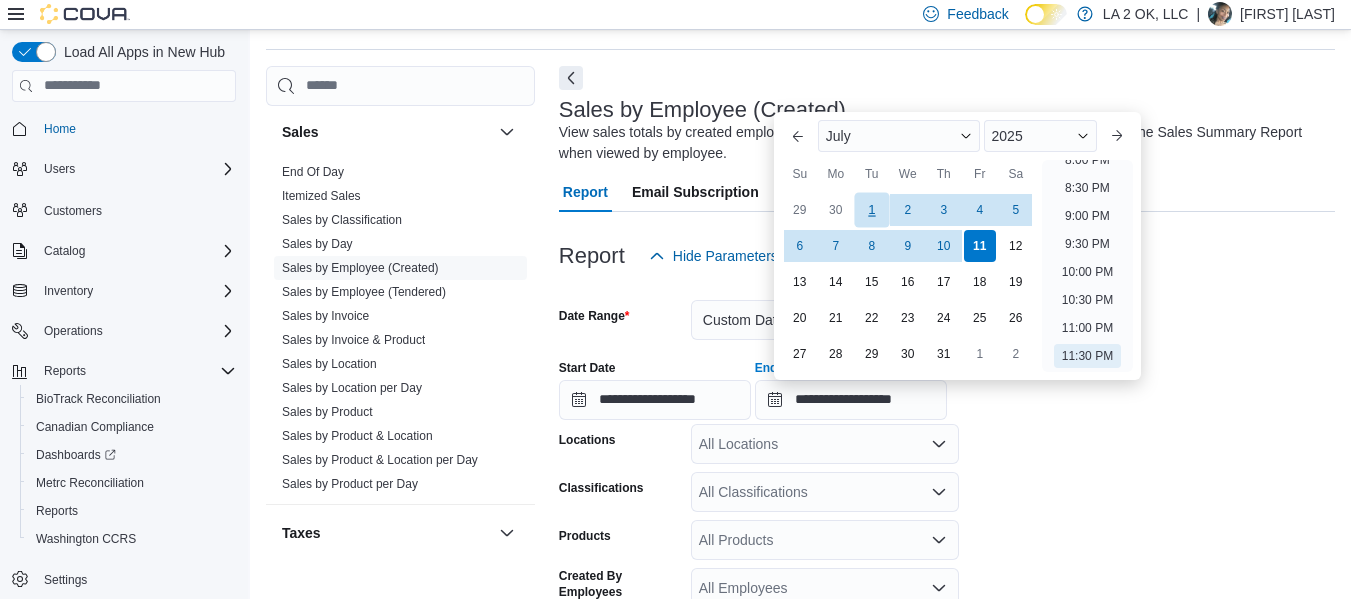 click on "1" at bounding box center [871, 209] 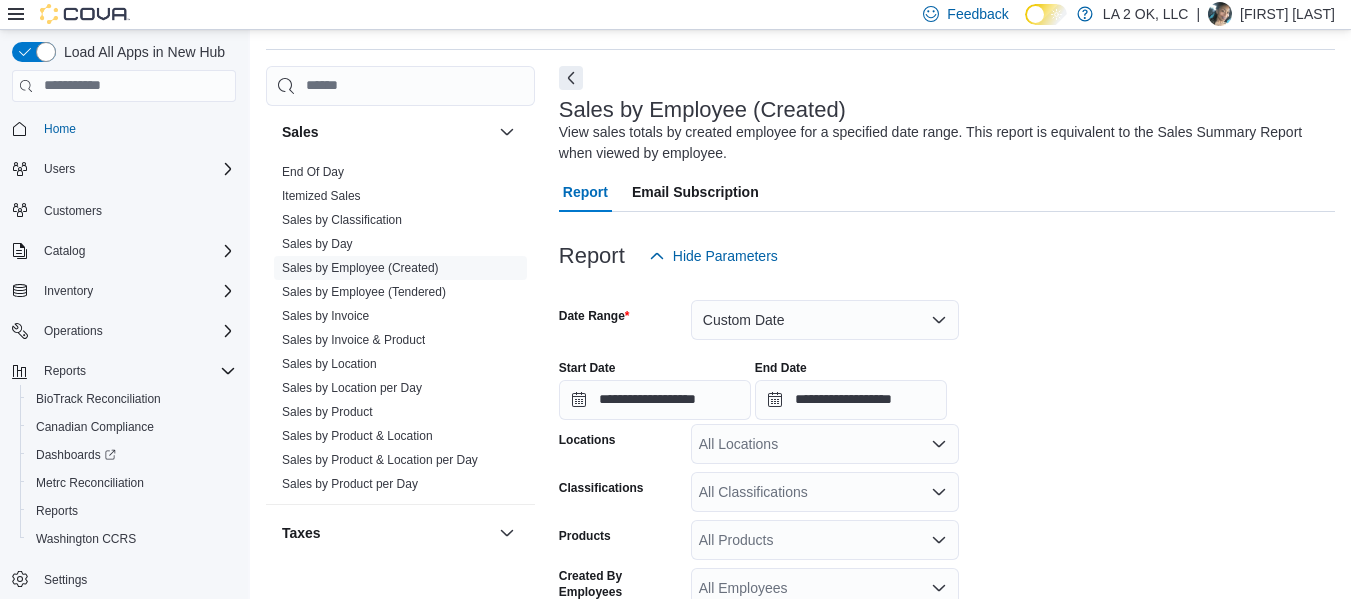 drag, startPoint x: 1258, startPoint y: 381, endPoint x: 846, endPoint y: 447, distance: 417.25293 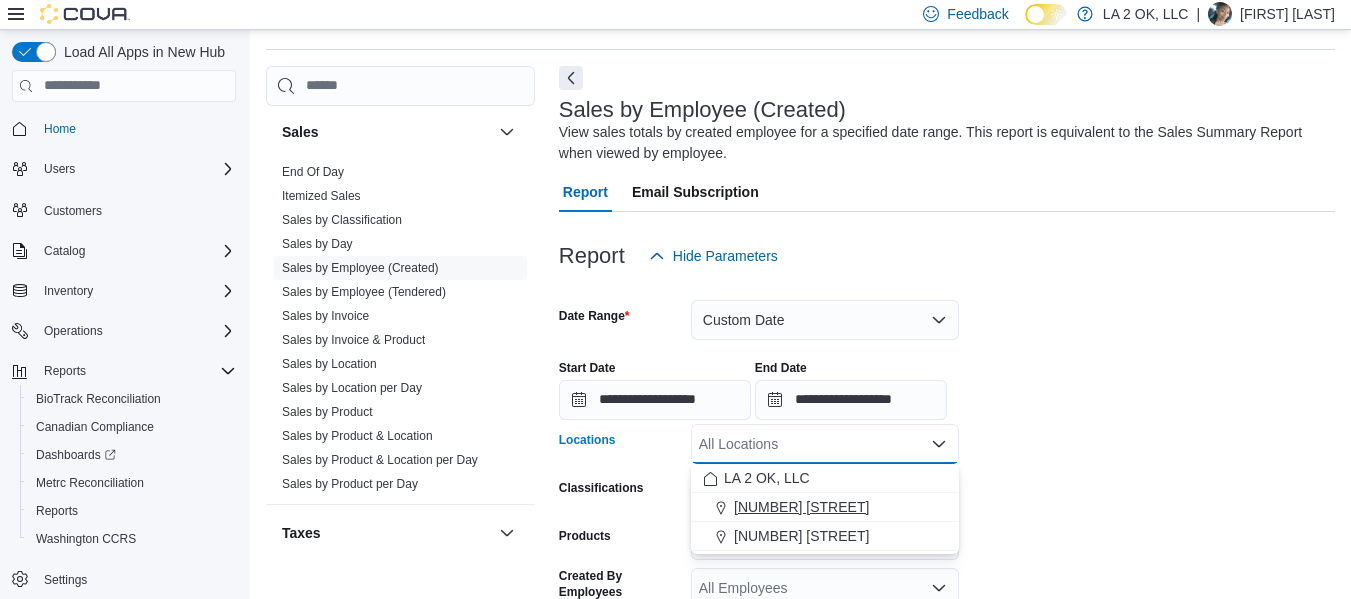 click on "[NUMBER] [STREET]" at bounding box center [801, 507] 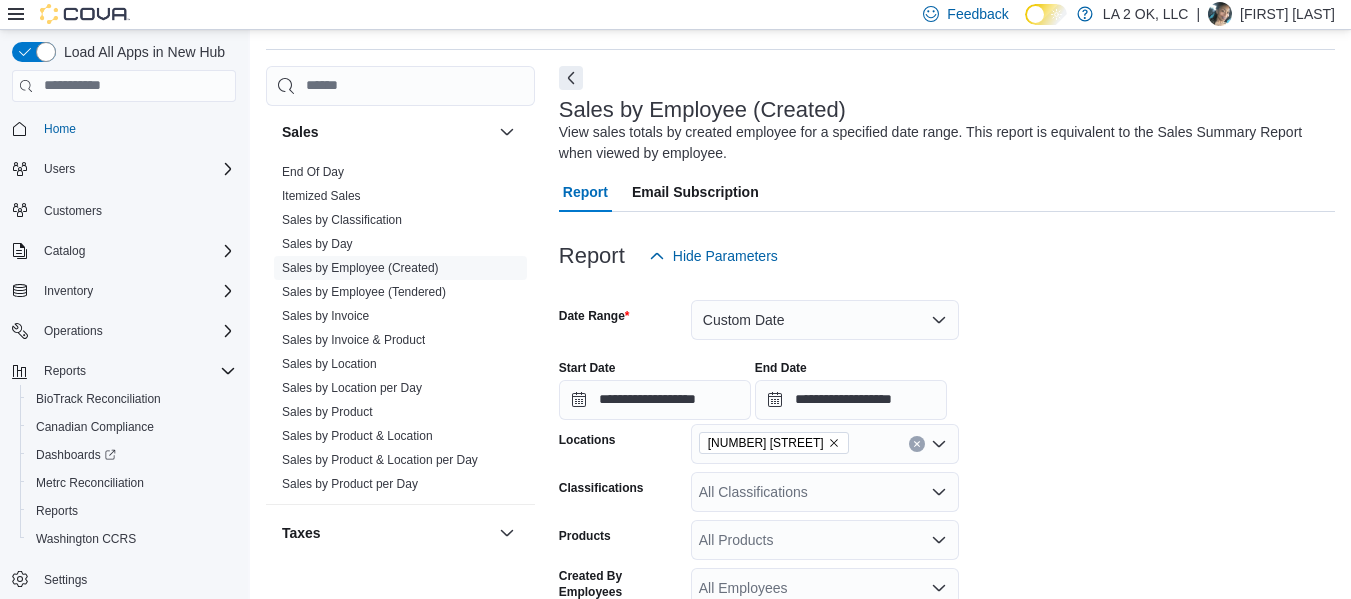 click at bounding box center (947, 422) 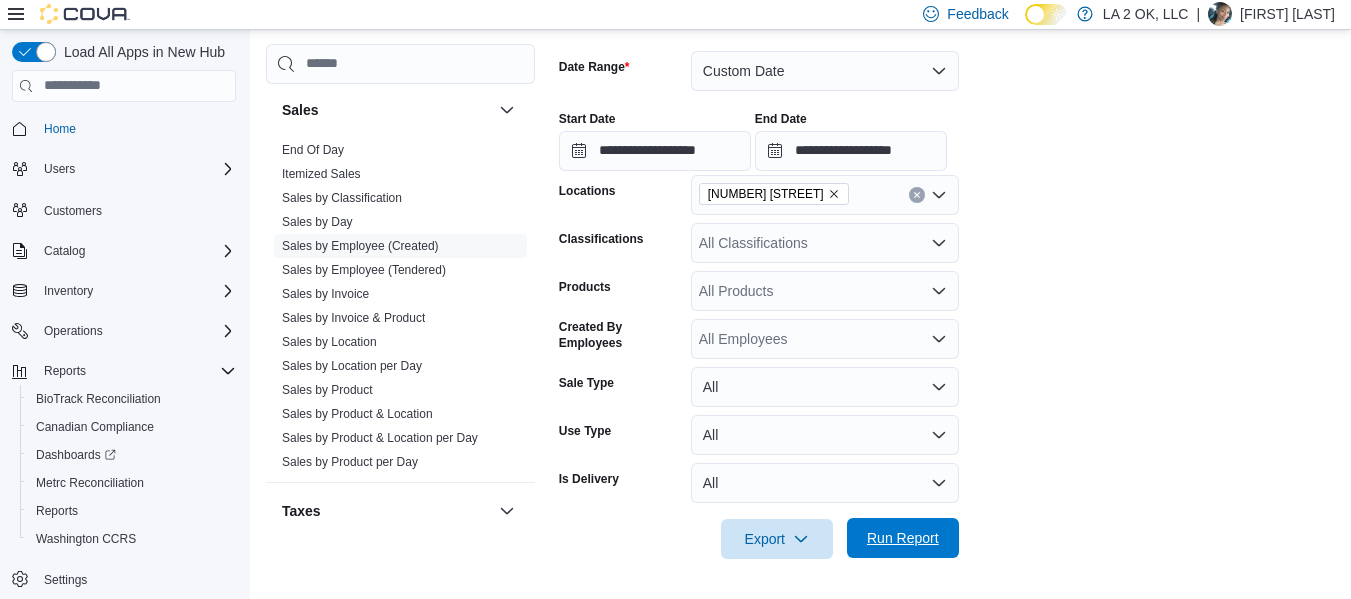 click on "Run Report" at bounding box center [903, 538] 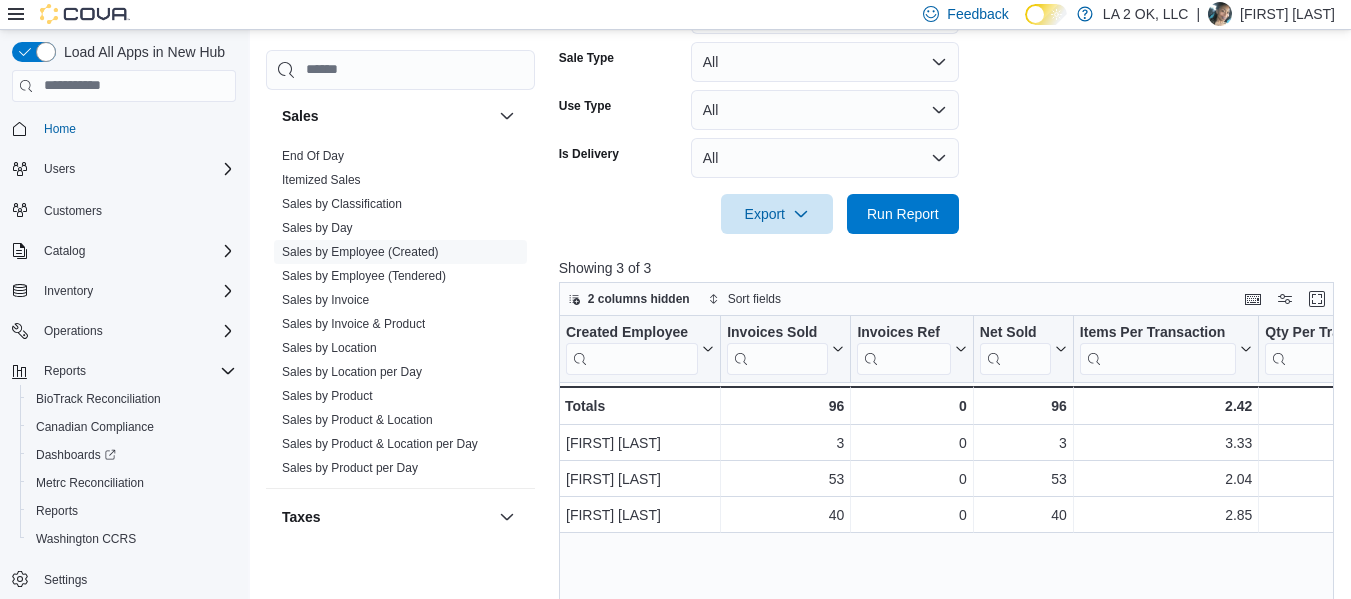scroll, scrollTop: 699, scrollLeft: 0, axis: vertical 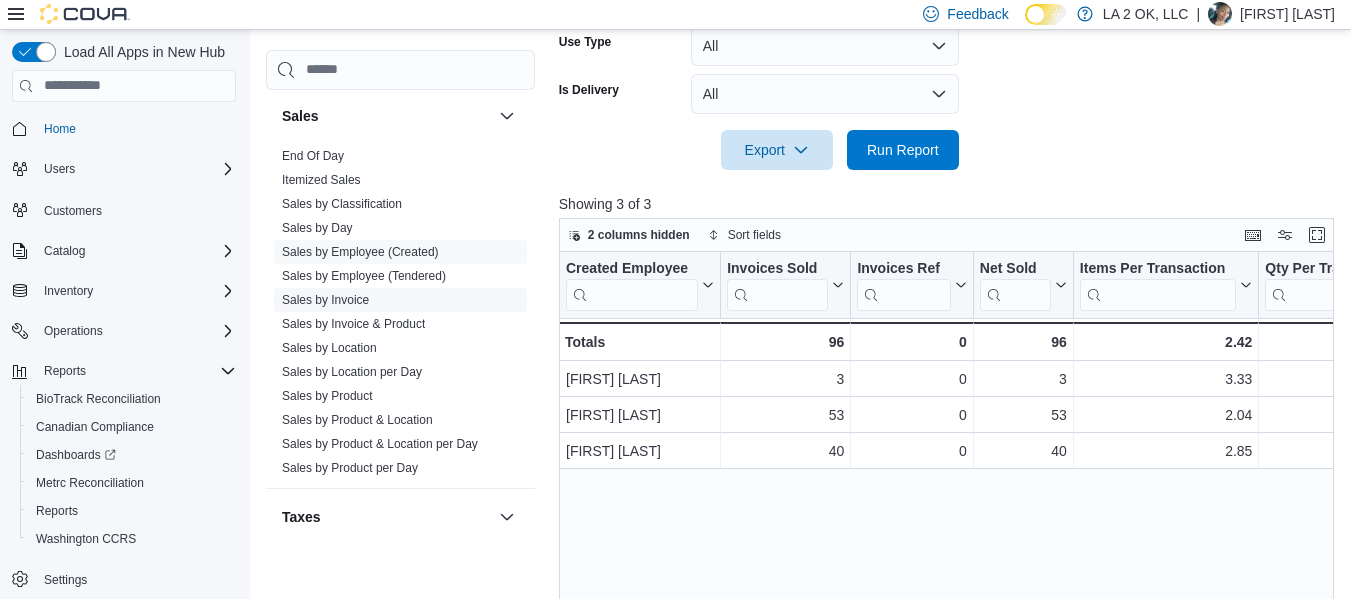 click on "Sales by Invoice" at bounding box center [400, 300] 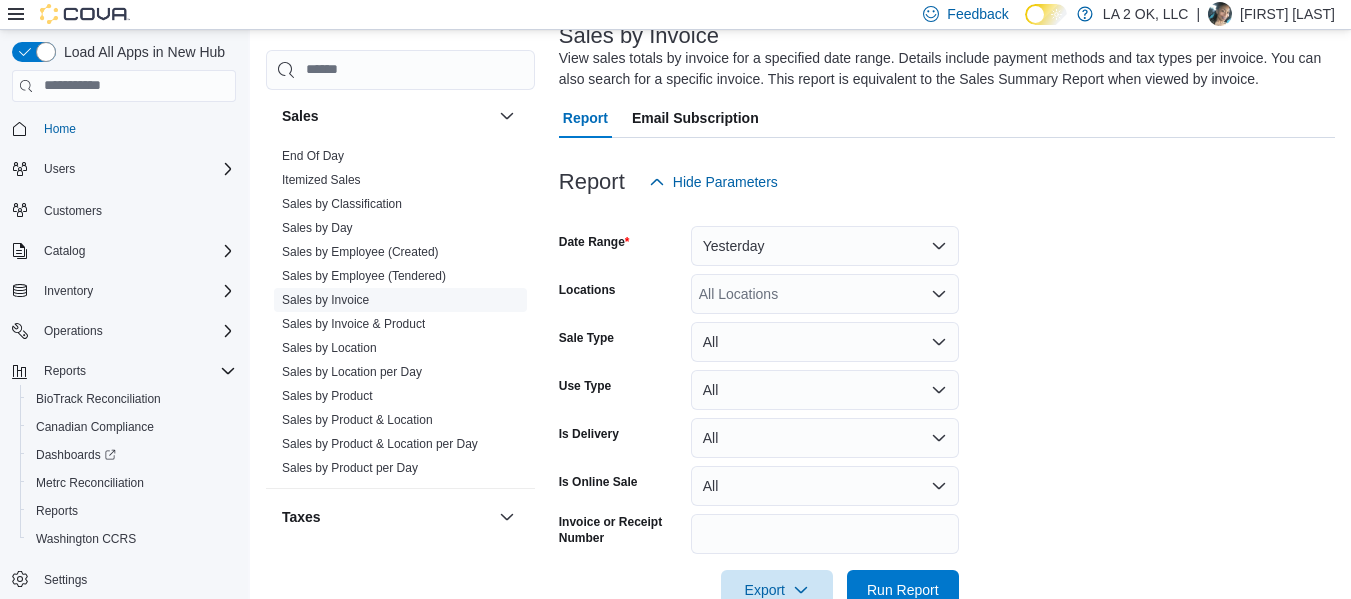 scroll, scrollTop: 67, scrollLeft: 0, axis: vertical 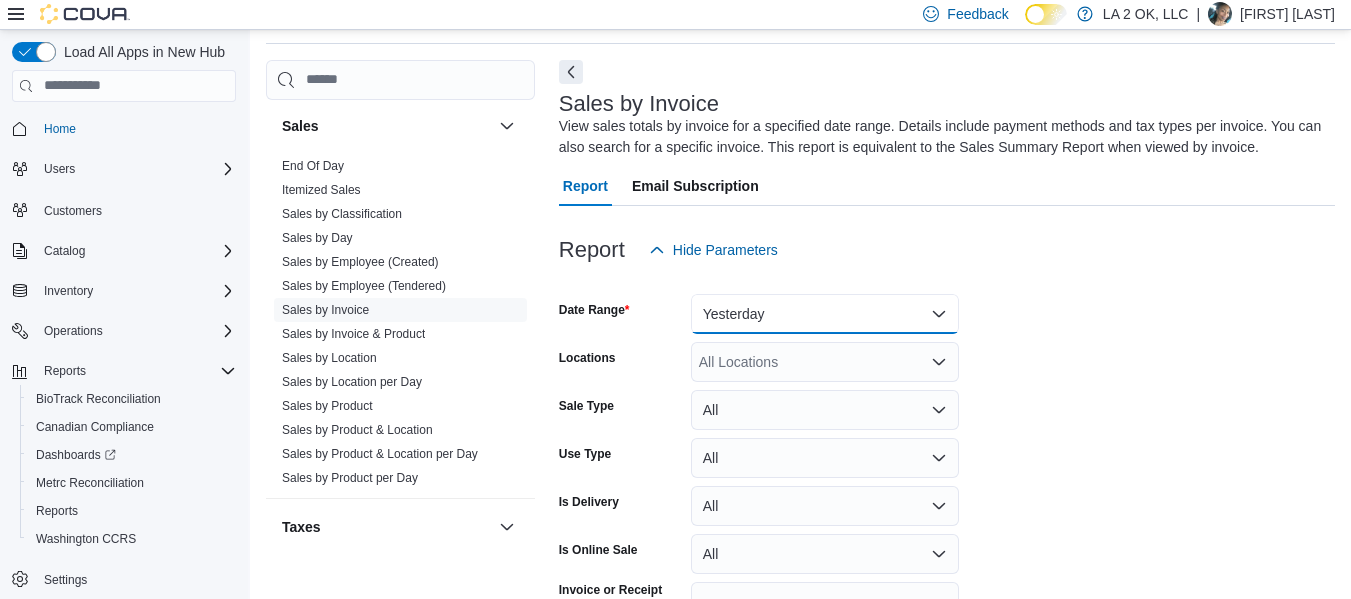 click on "Yesterday" at bounding box center (825, 314) 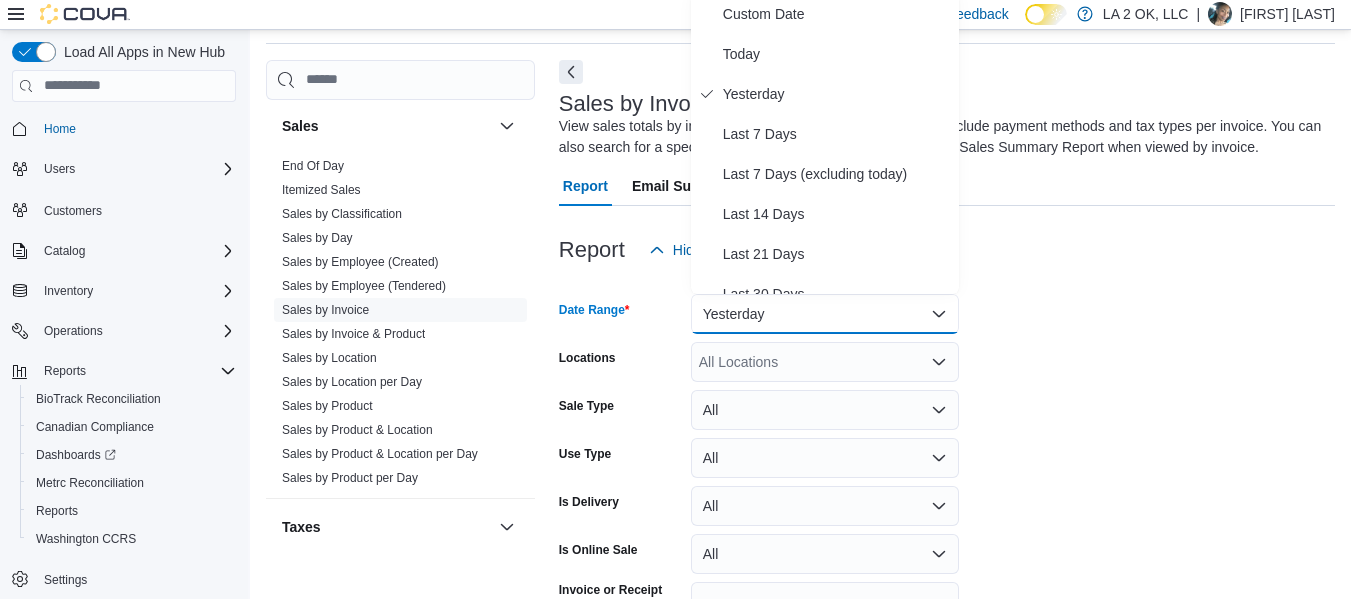 scroll, scrollTop: 61, scrollLeft: 0, axis: vertical 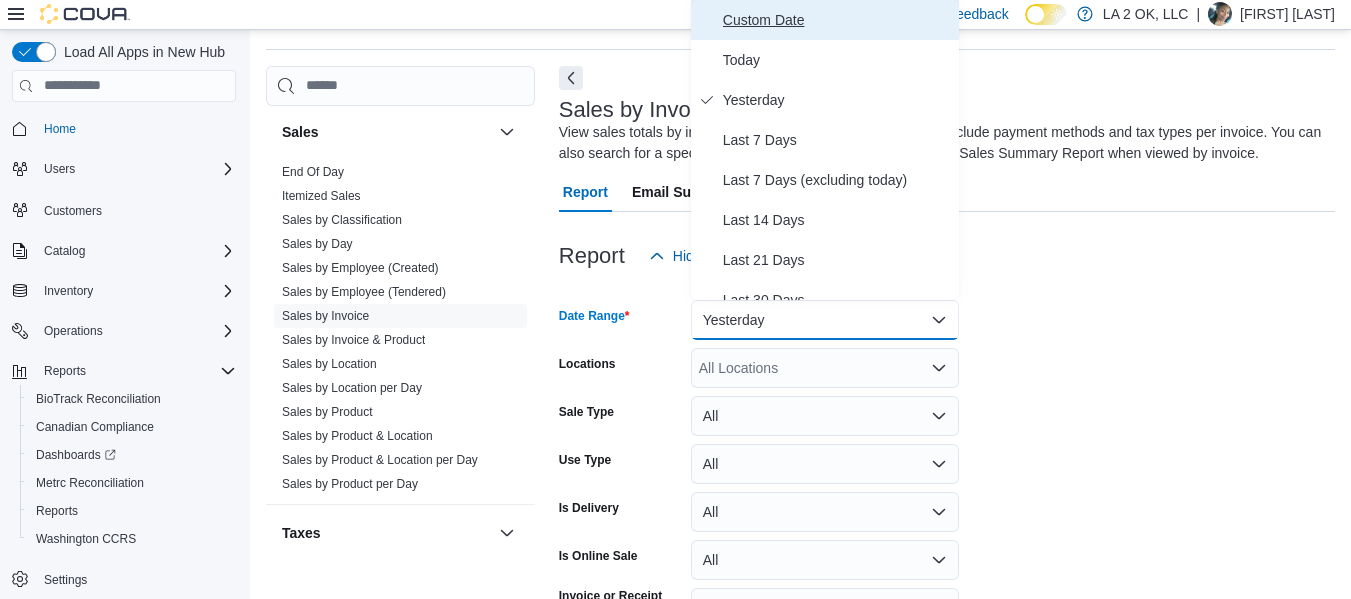 click on "Custom Date" at bounding box center (837, 20) 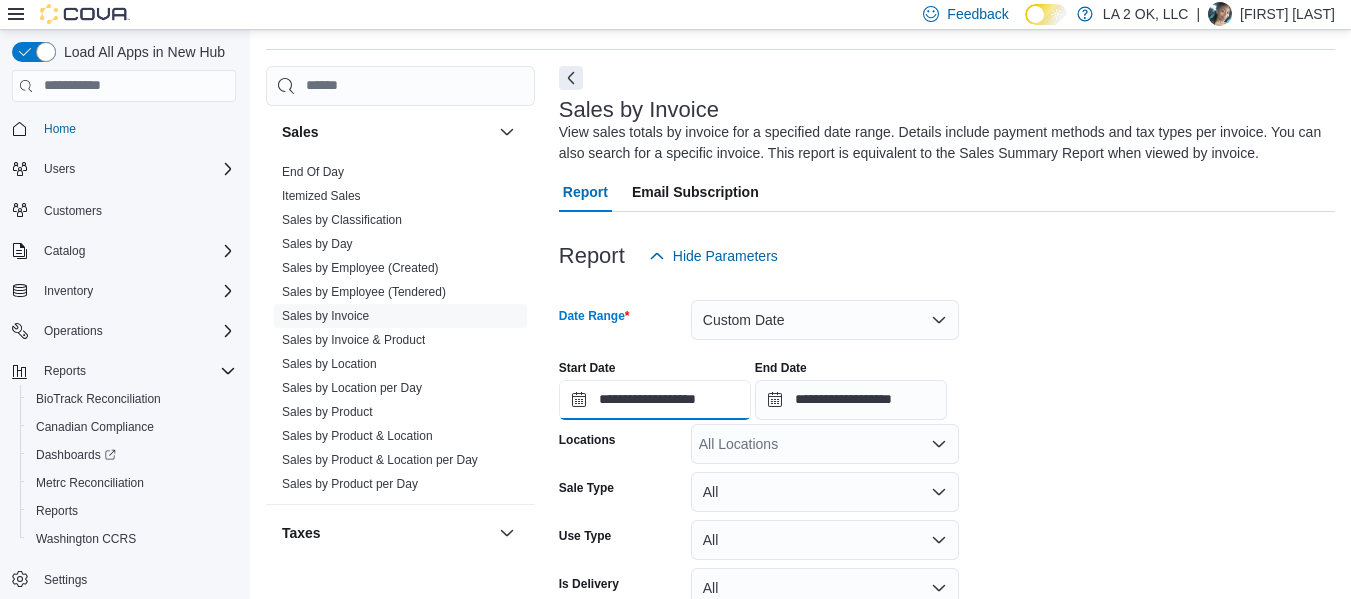 click on "**********" at bounding box center [655, 400] 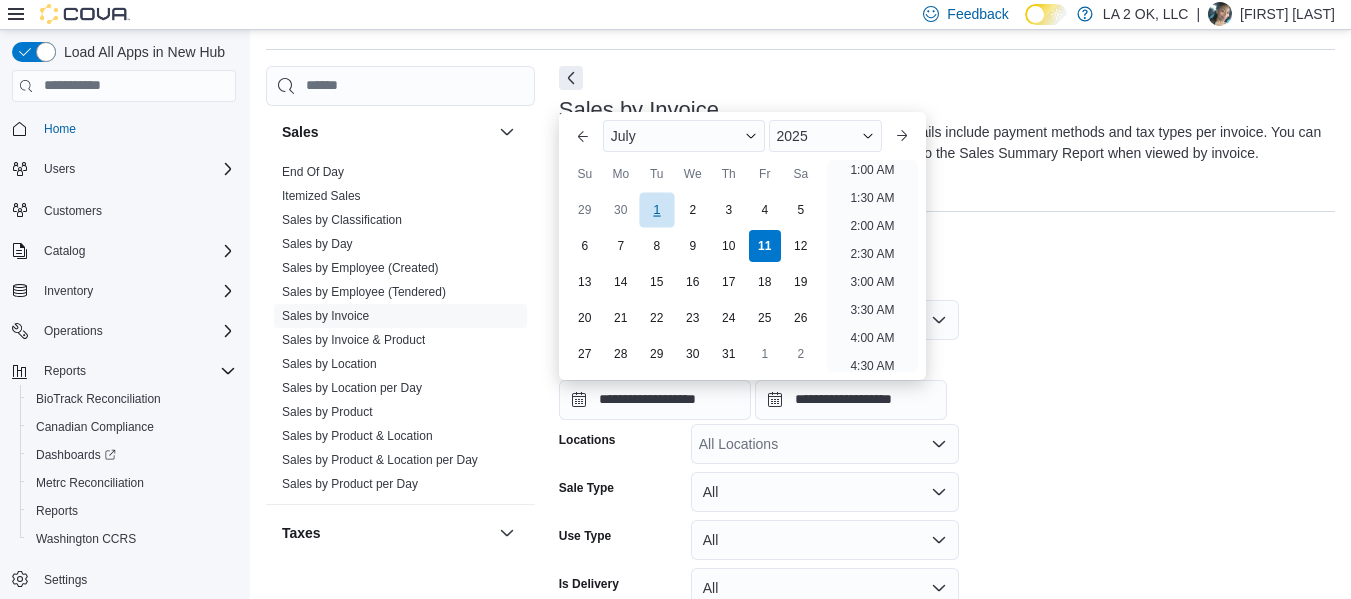 click on "1" at bounding box center [656, 209] 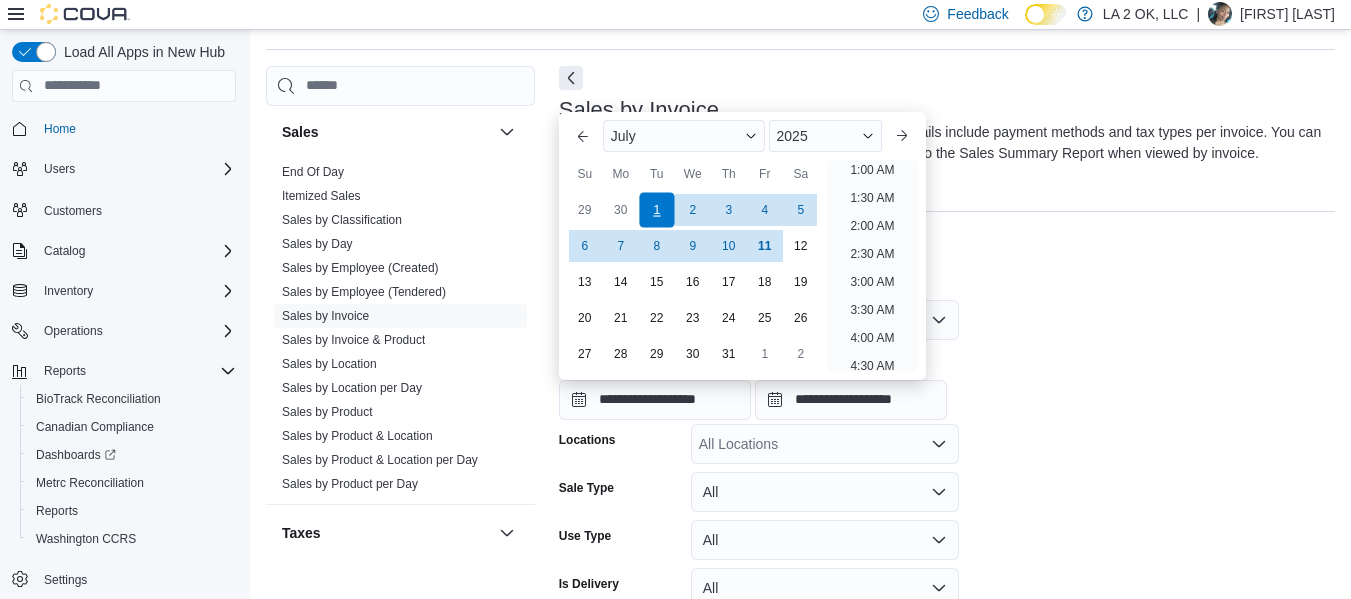 scroll, scrollTop: 4, scrollLeft: 0, axis: vertical 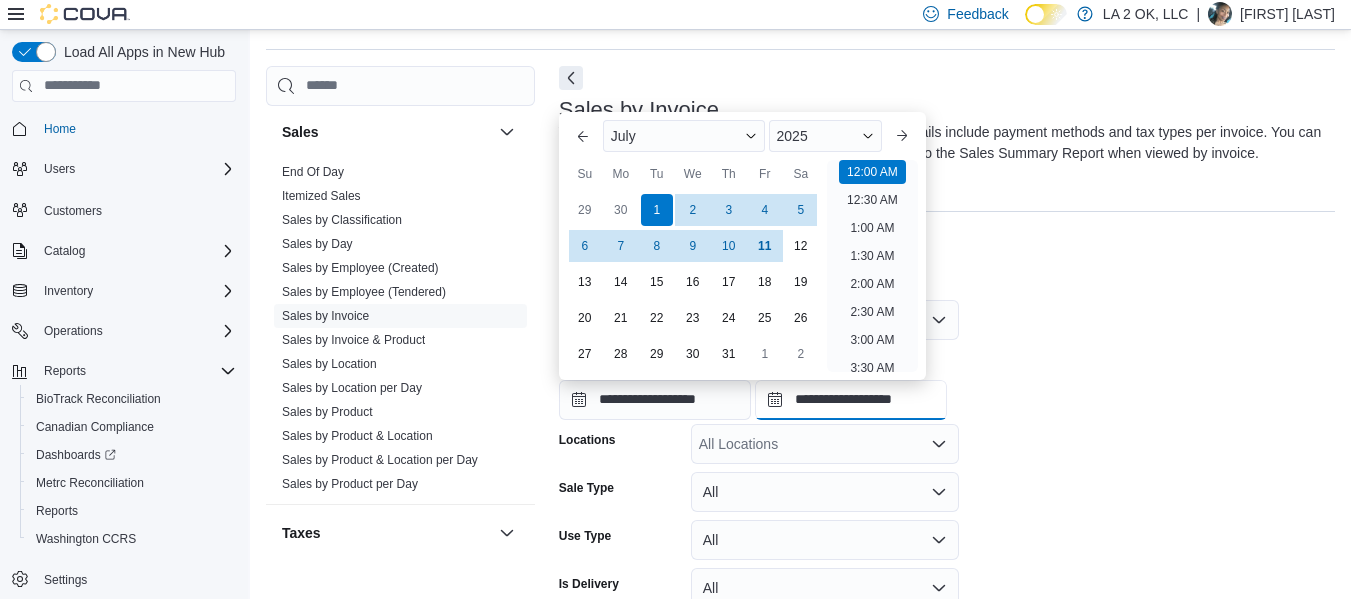click on "**********" at bounding box center (851, 400) 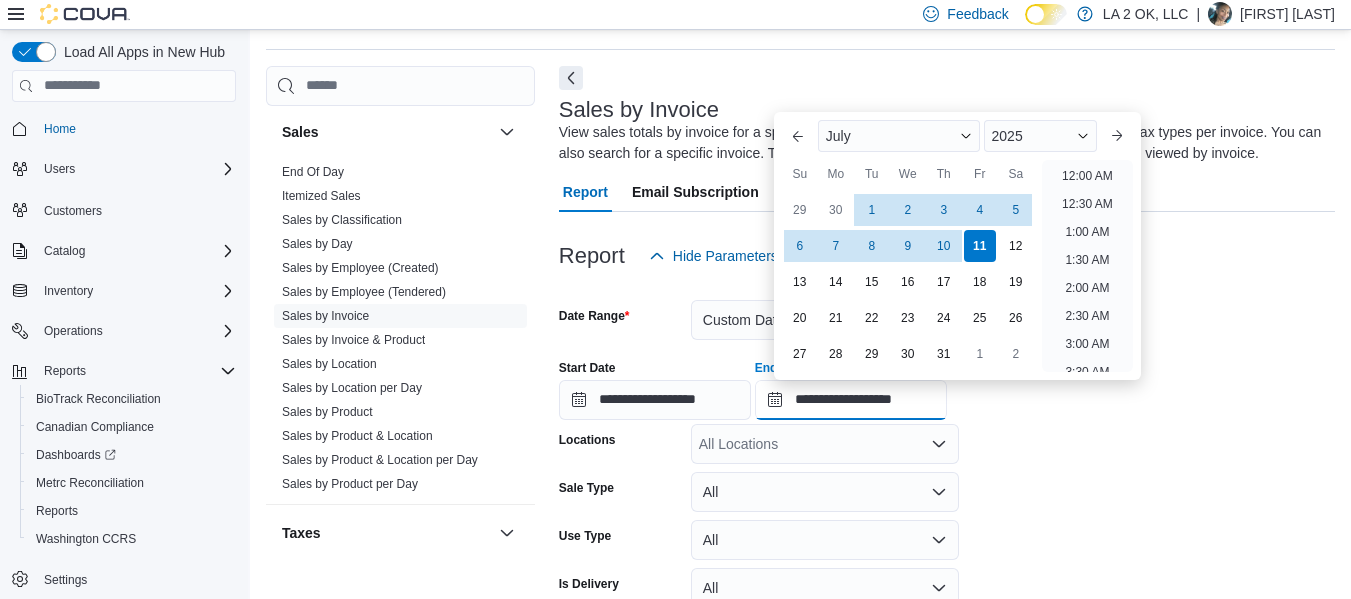 scroll, scrollTop: 1136, scrollLeft: 0, axis: vertical 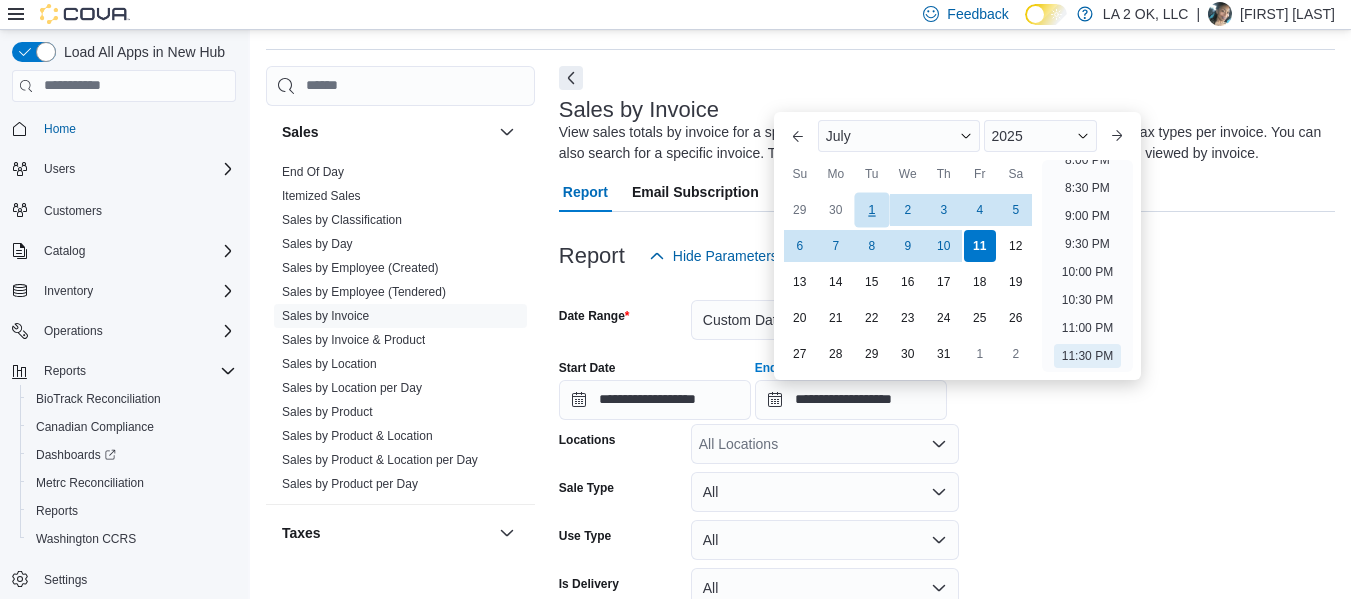 click on "1" at bounding box center (871, 209) 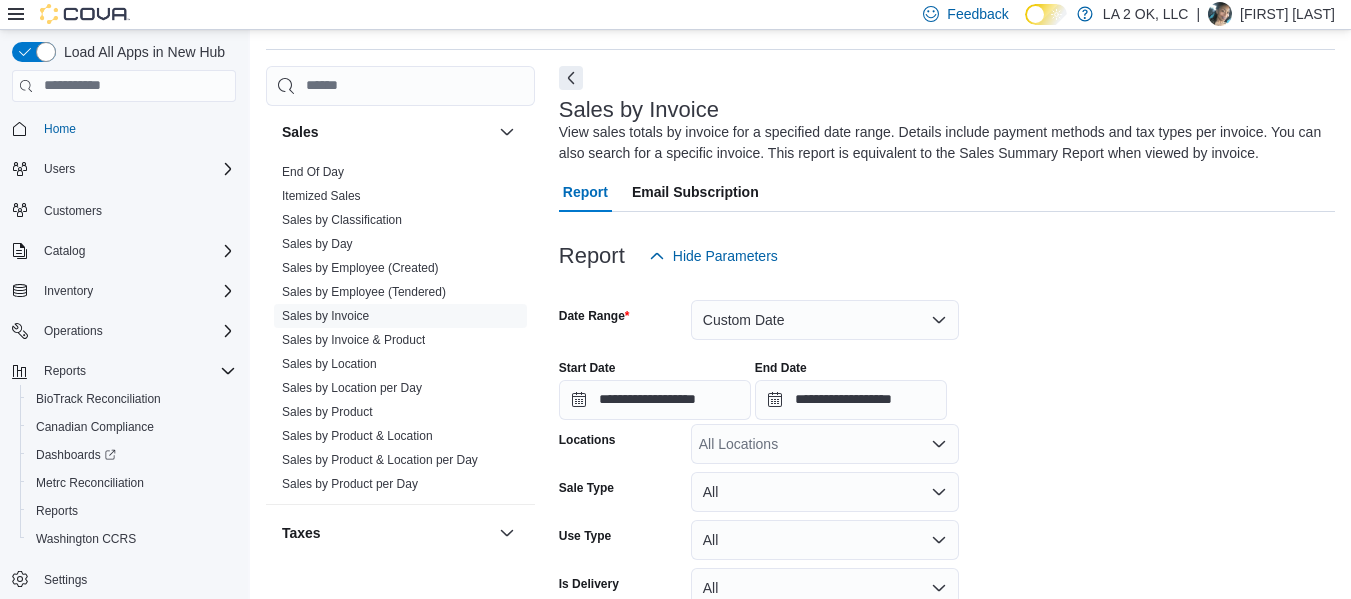drag, startPoint x: 1039, startPoint y: 479, endPoint x: 938, endPoint y: 441, distance: 107.912 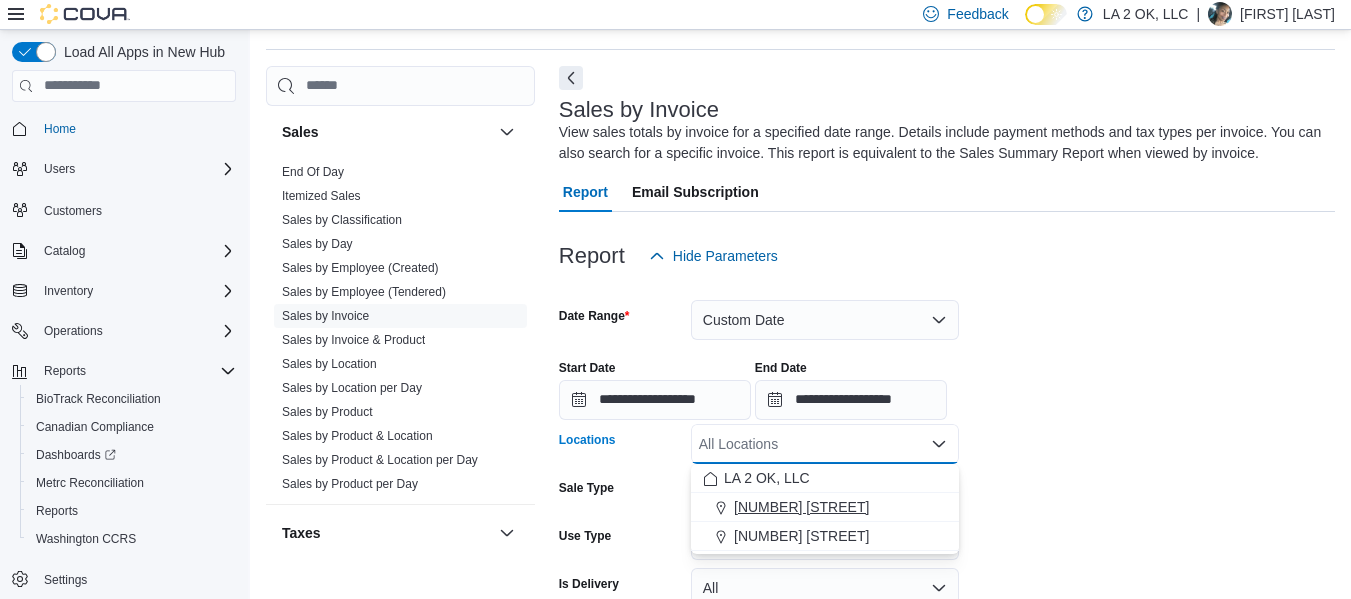click on "[NUMBER] [STREET]" at bounding box center (825, 507) 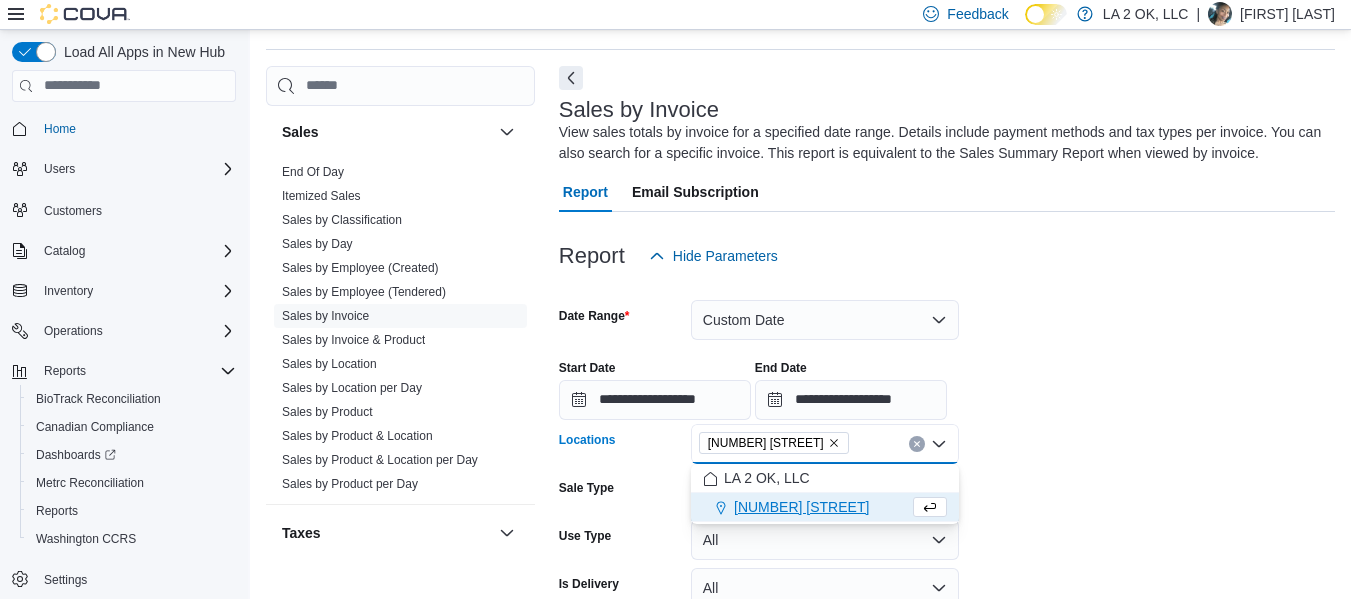 click on "**********" at bounding box center [947, 382] 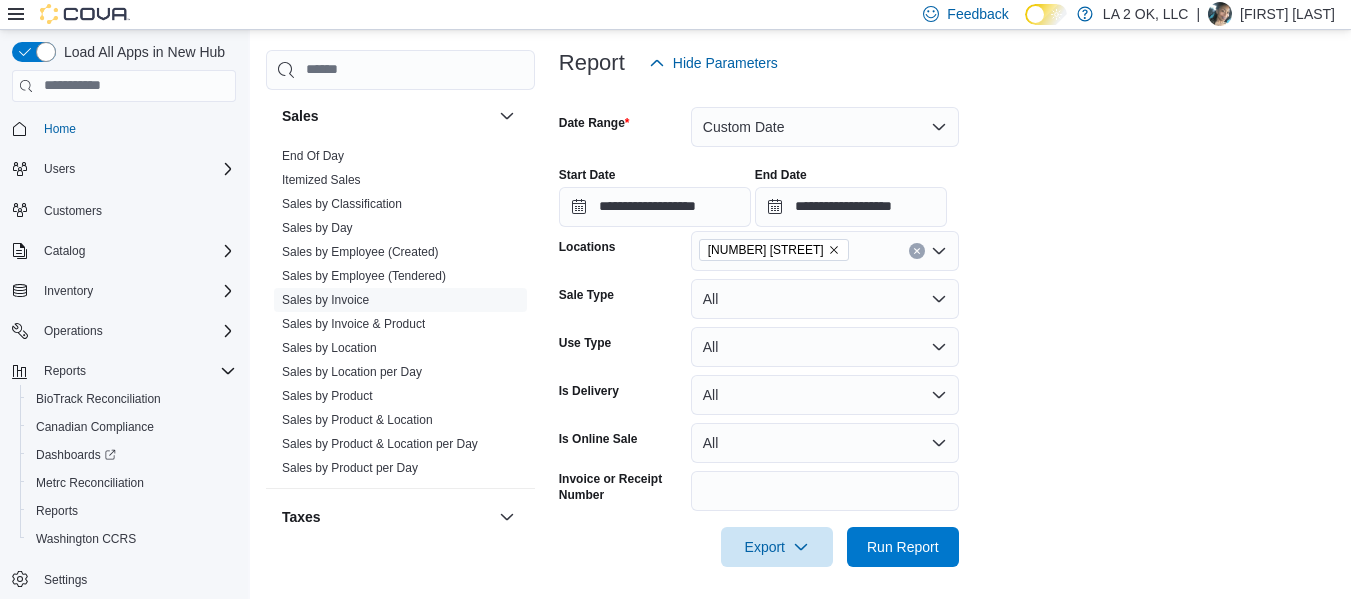 scroll, scrollTop: 257, scrollLeft: 0, axis: vertical 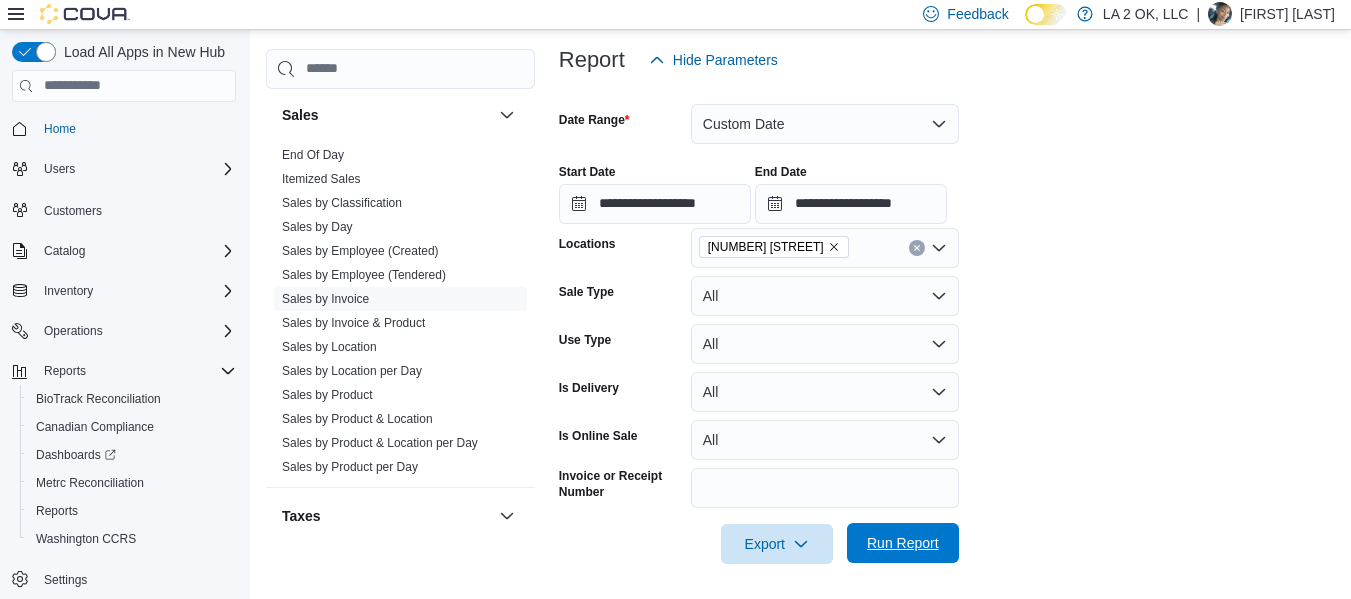 click on "Run Report" at bounding box center (903, 543) 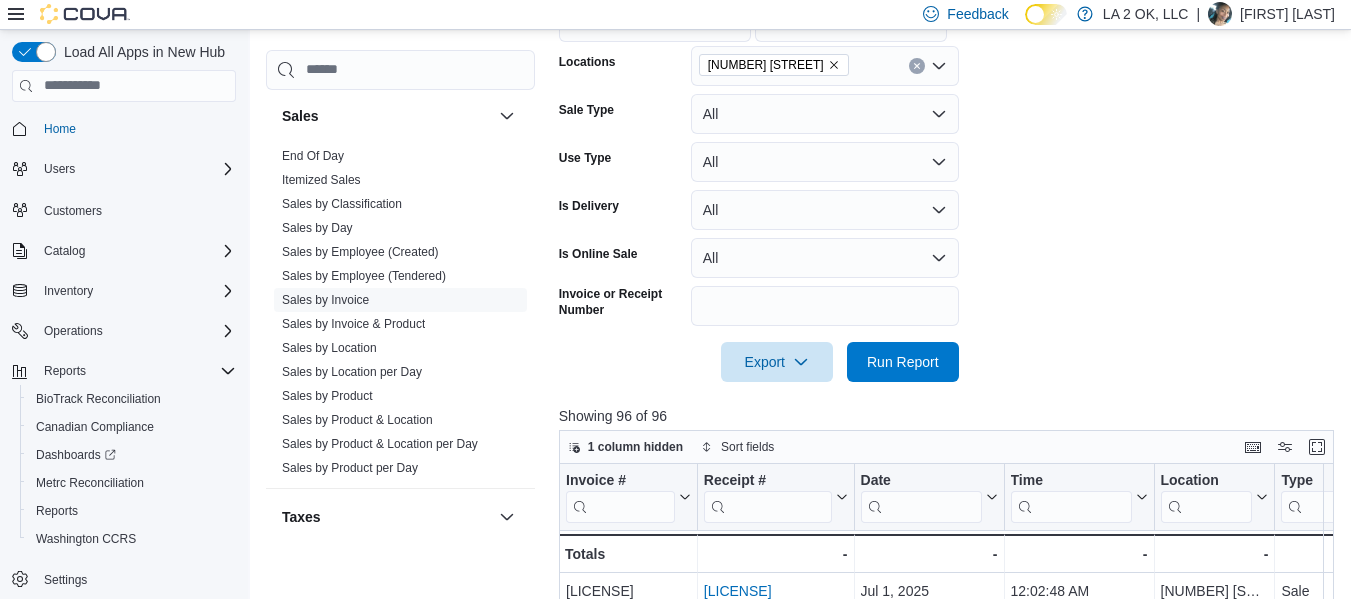 scroll, scrollTop: 718, scrollLeft: 0, axis: vertical 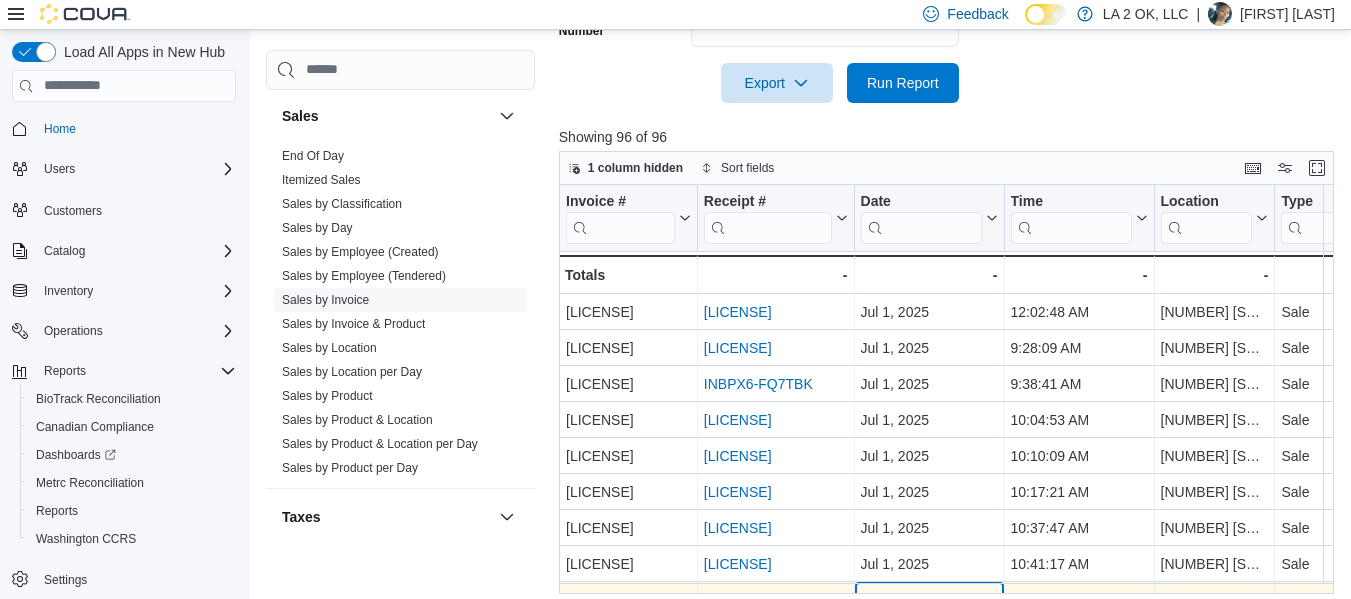 click on "Invoice # Click to view column header actions Receipt # Click to view column header actions Date Click to view column header actions Time Click to view column header actions Location Click to view column header actions Type Click to view column header actions Delivery Click to view column header actions Online Click to view column header actions Gift Cards Click to view column header actions Gross Sales Click to view column header actions Subtotal Click to view column header actions Total Tax Click to view column header actions Total Invoiced Click to view column header actions Total Cost Click to view column header actions Gross Profit Click to view column header actions Gross Margin Click to view column header actions Total Discount Click to view column header actions Markdown Percent Click to view column header actions Discount Reason Click to view column header actions Tendered By Click to view column header actions Created By Click to view column header actions Sale Override By Customer Medical Cashback" at bounding box center (1667, 1398) 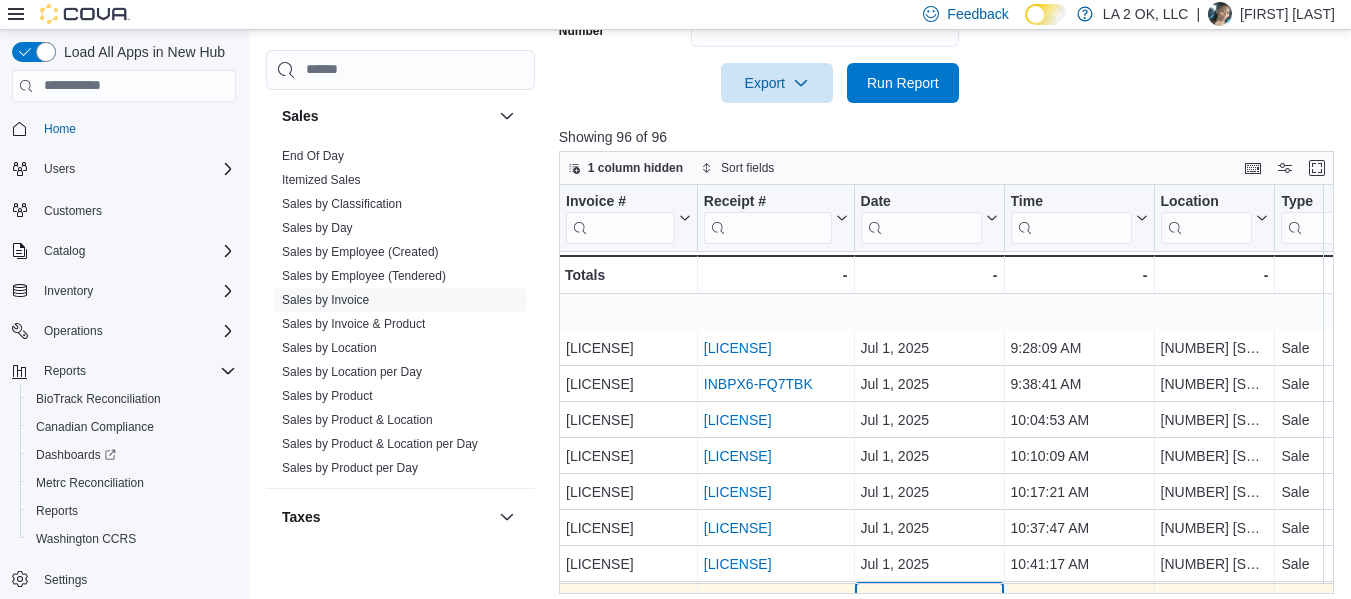 scroll, scrollTop: 73, scrollLeft: 0, axis: vertical 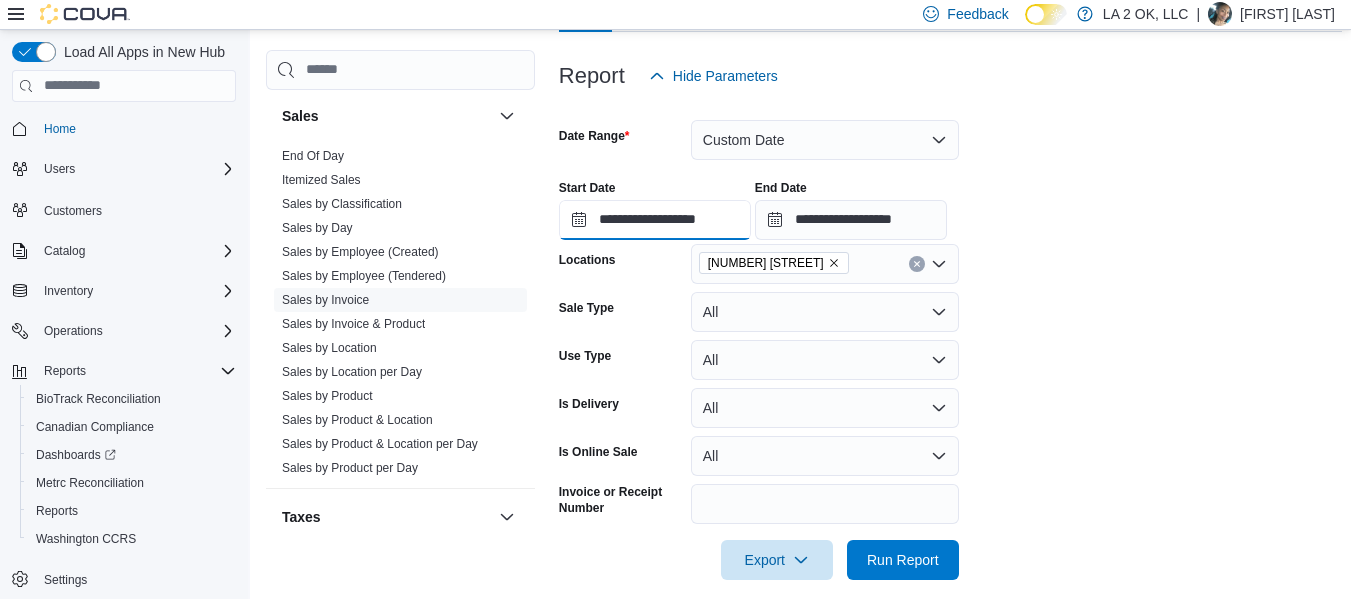 click on "**********" at bounding box center [655, 220] 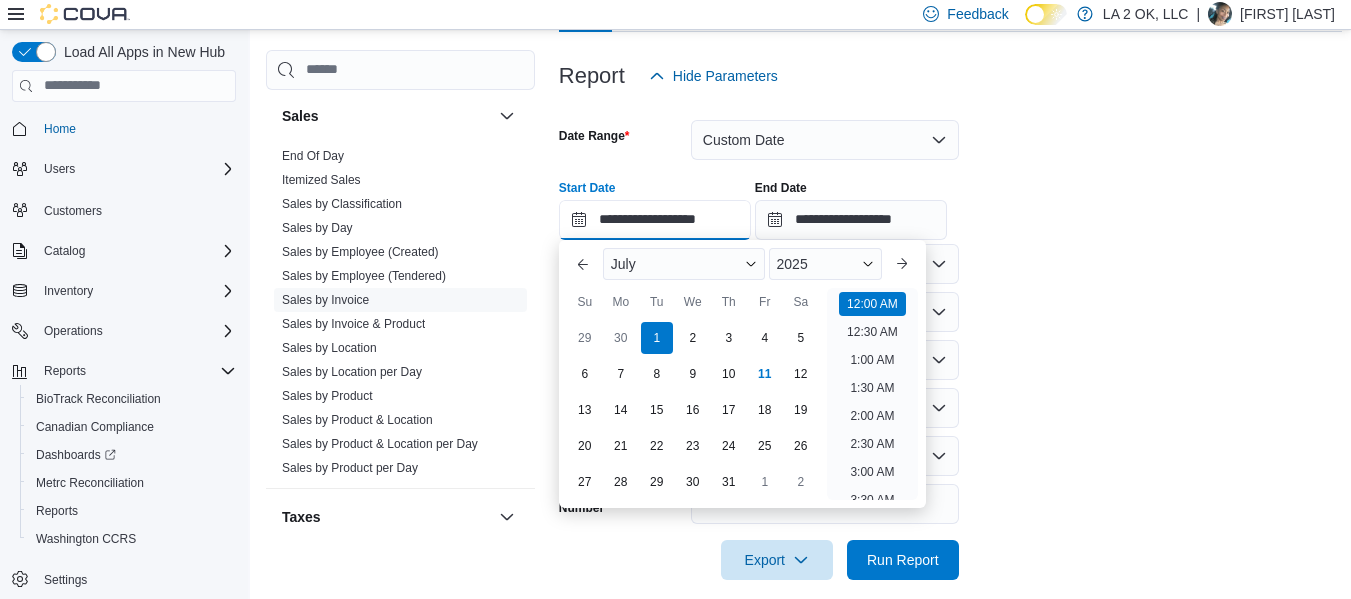 scroll, scrollTop: 62, scrollLeft: 0, axis: vertical 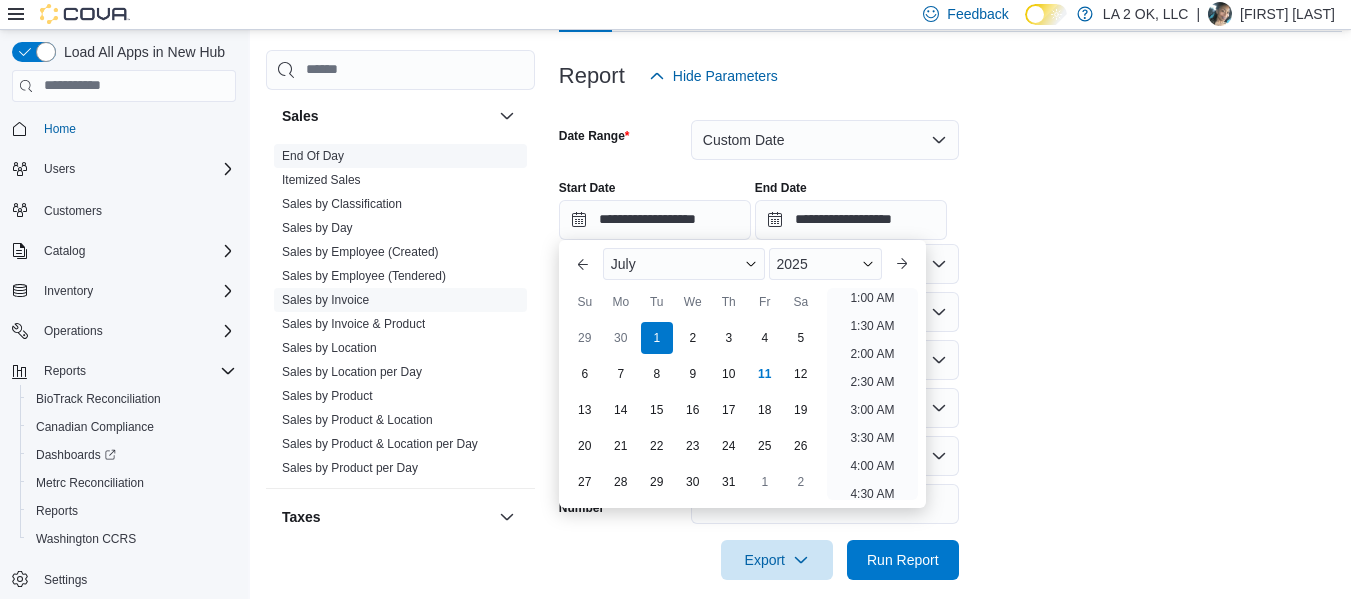 click on "End Of Day" at bounding box center (313, 156) 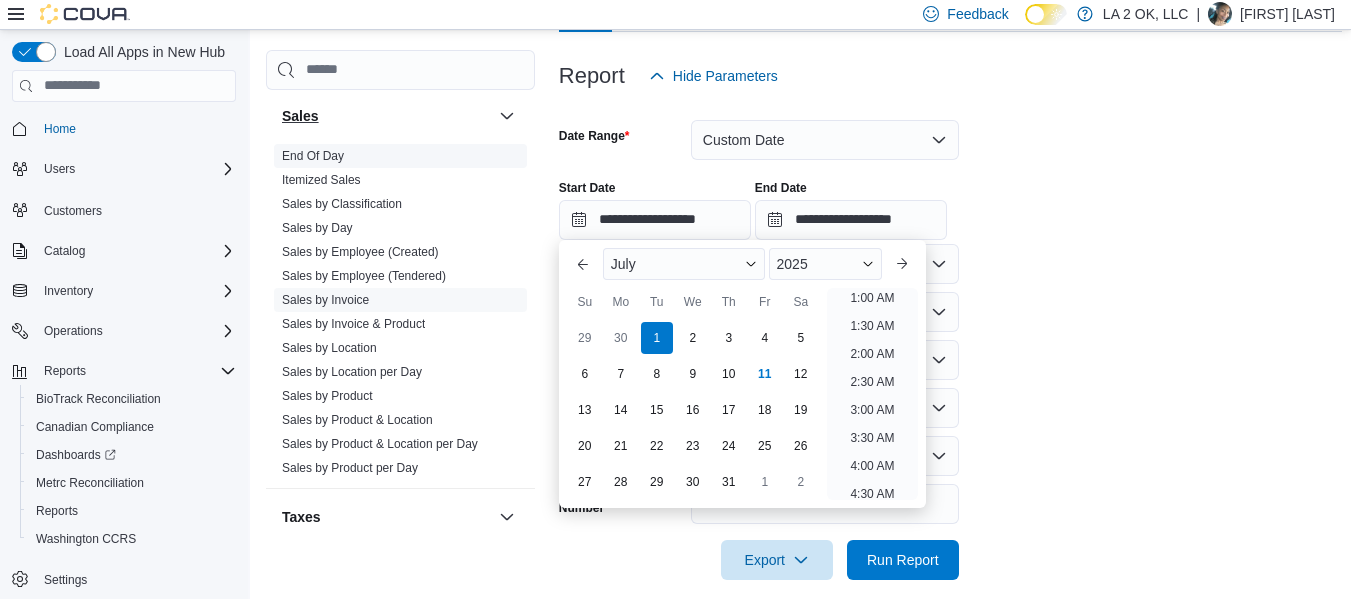 click on "Sales" at bounding box center [386, 116] 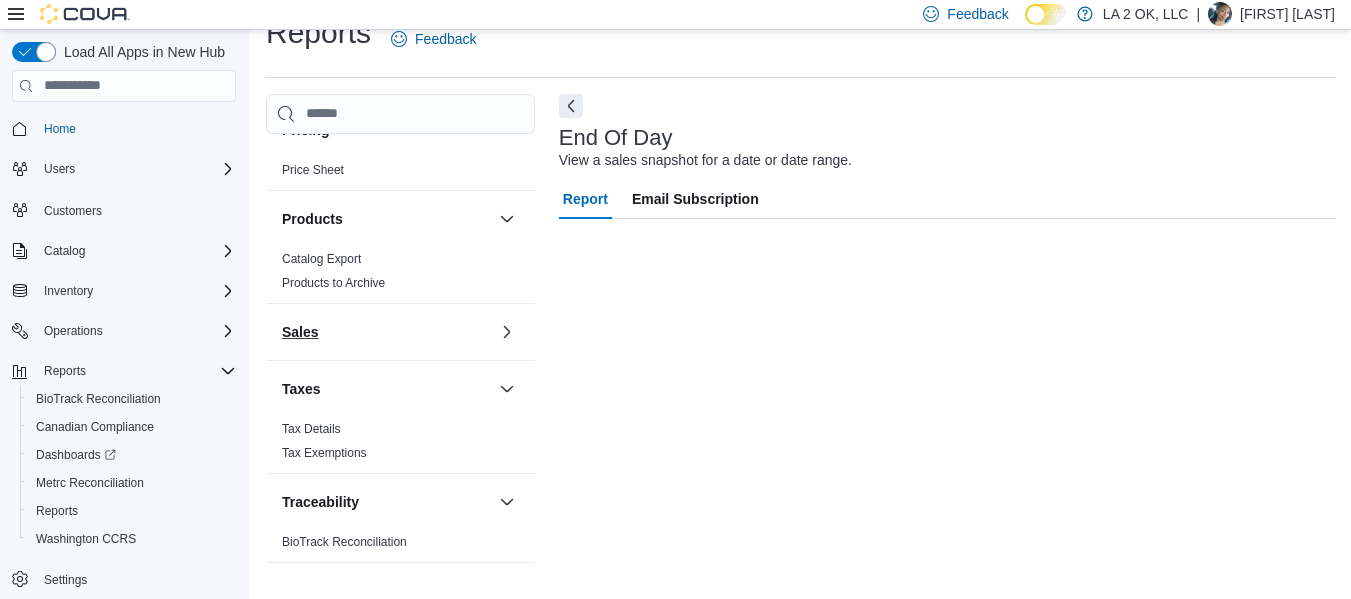 scroll, scrollTop: 1128, scrollLeft: 0, axis: vertical 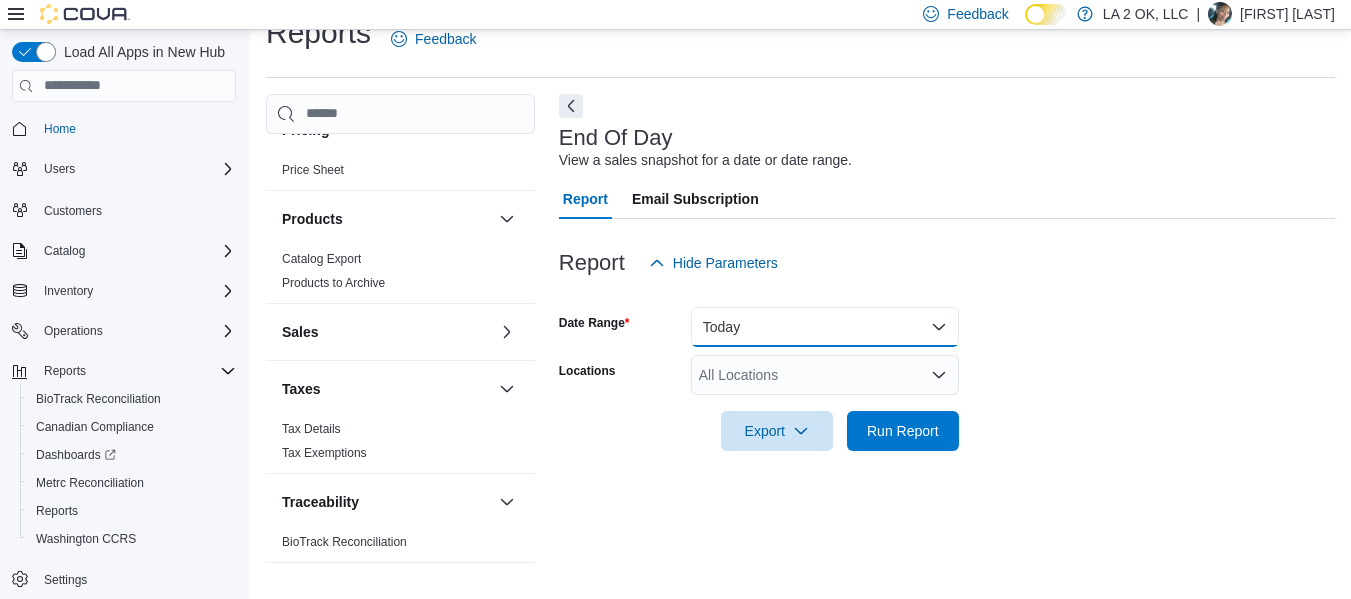 click on "Today" at bounding box center (825, 327) 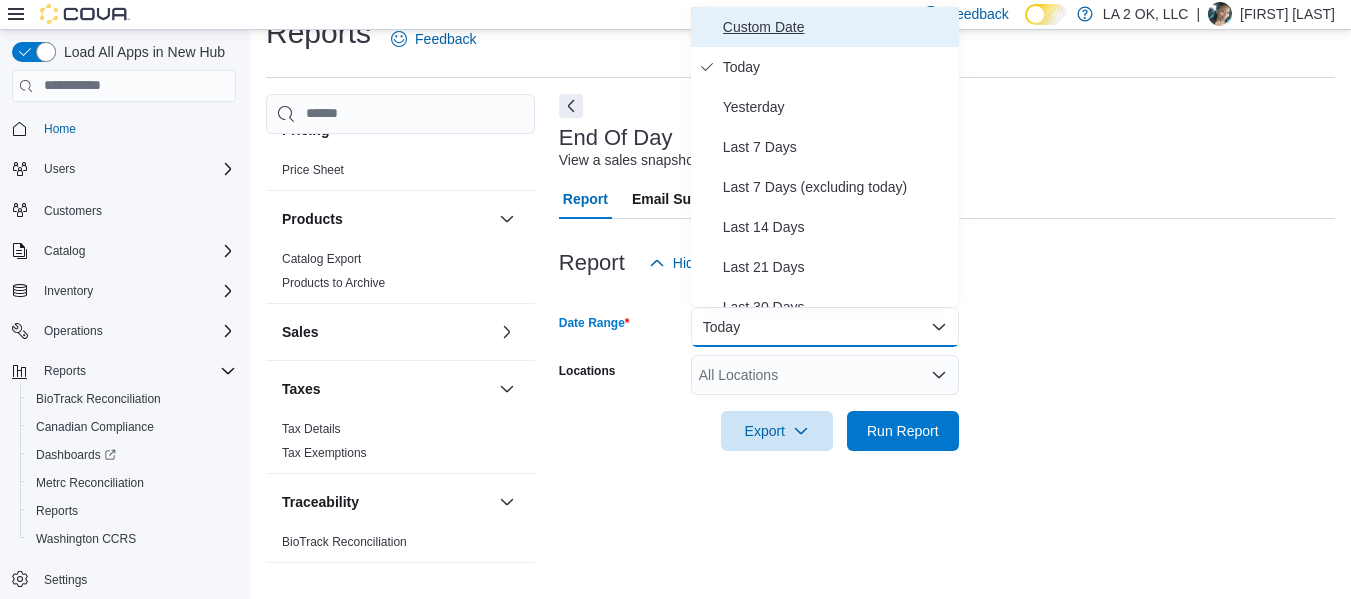 click on "Custom Date" at bounding box center [837, 27] 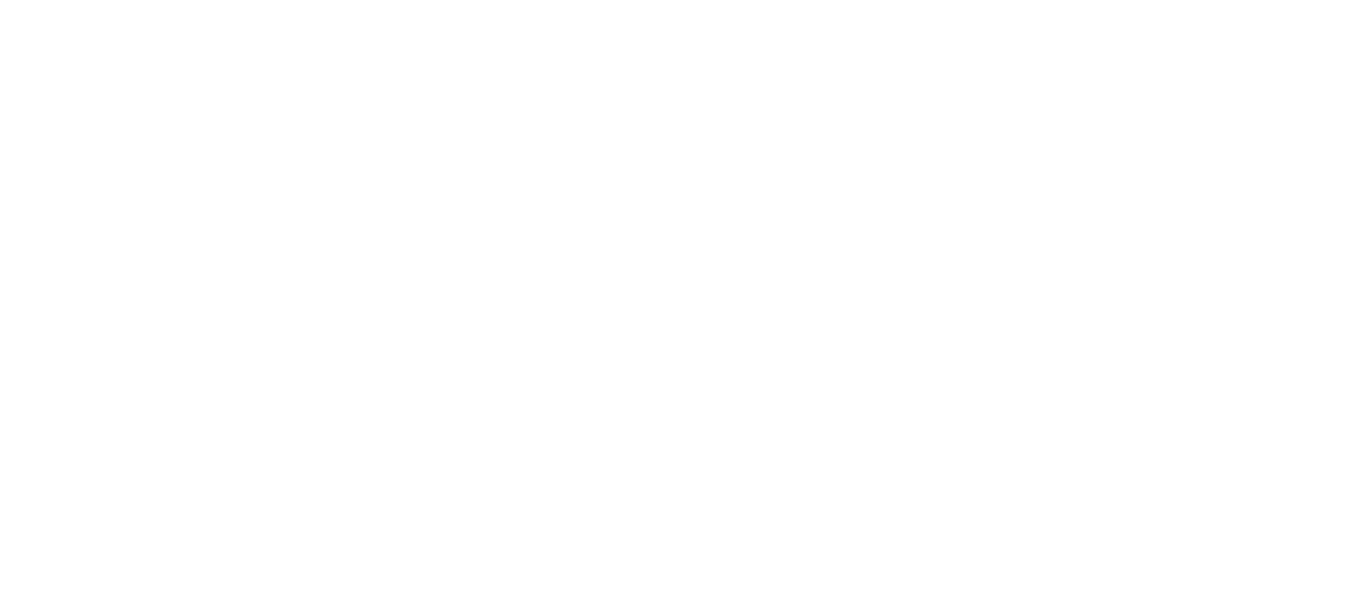 scroll, scrollTop: 0, scrollLeft: 0, axis: both 